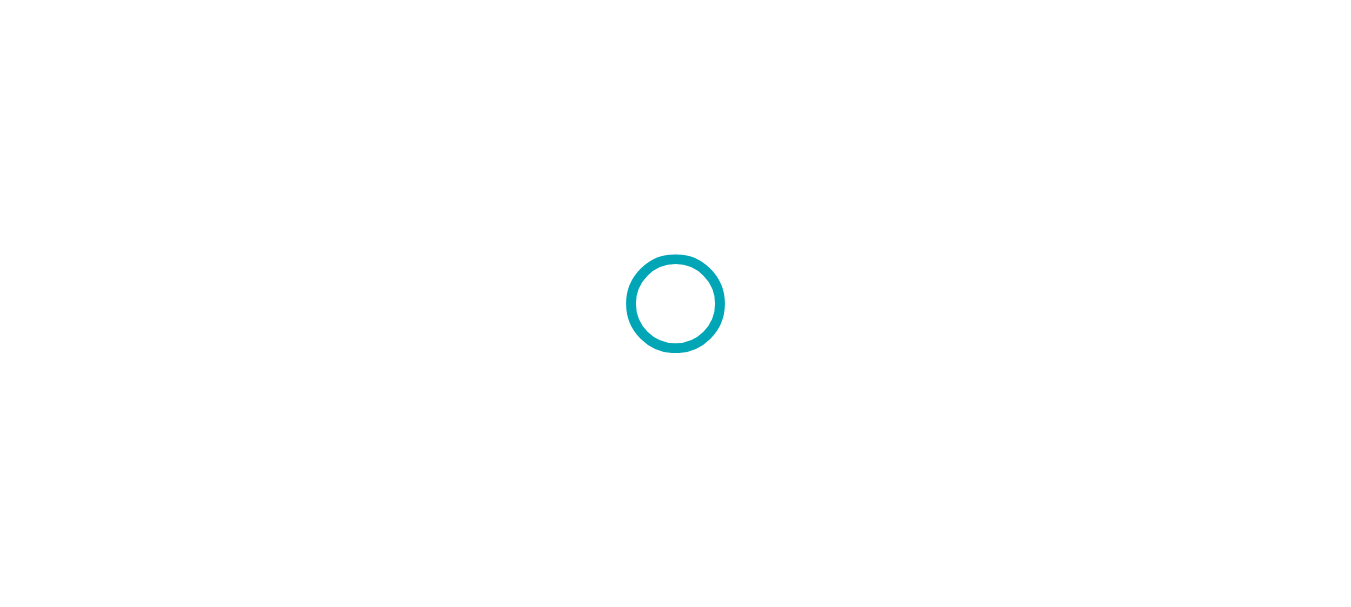 scroll, scrollTop: 0, scrollLeft: 0, axis: both 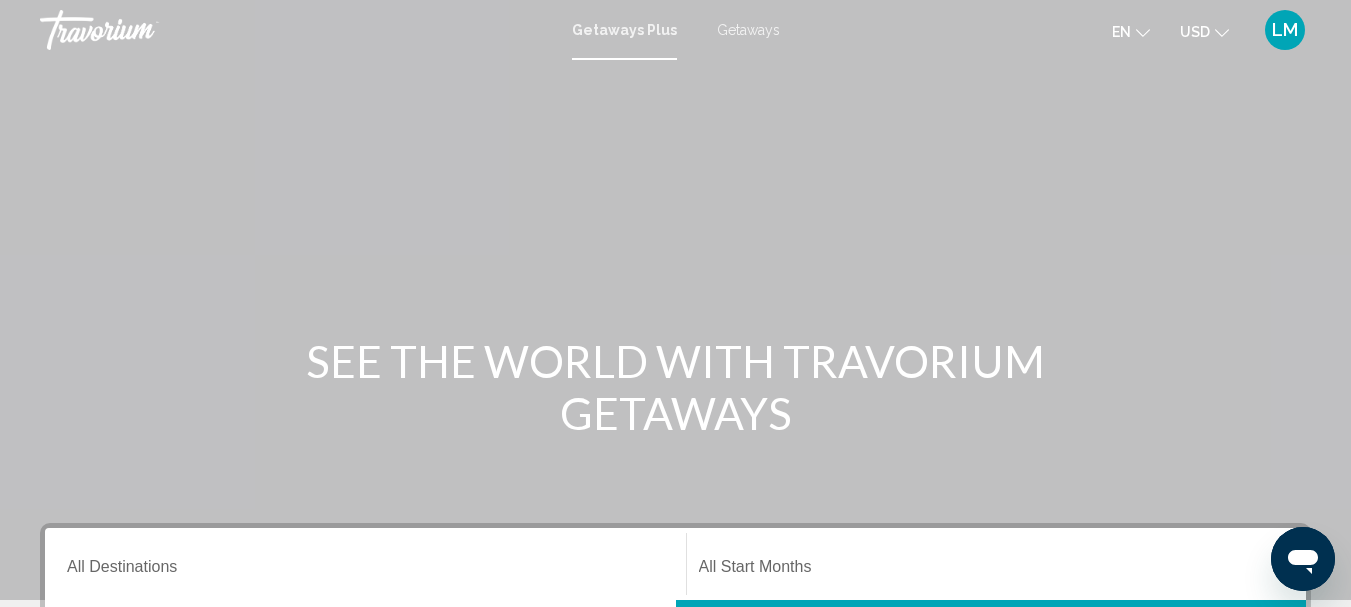 click on "Getaways" at bounding box center [748, 30] 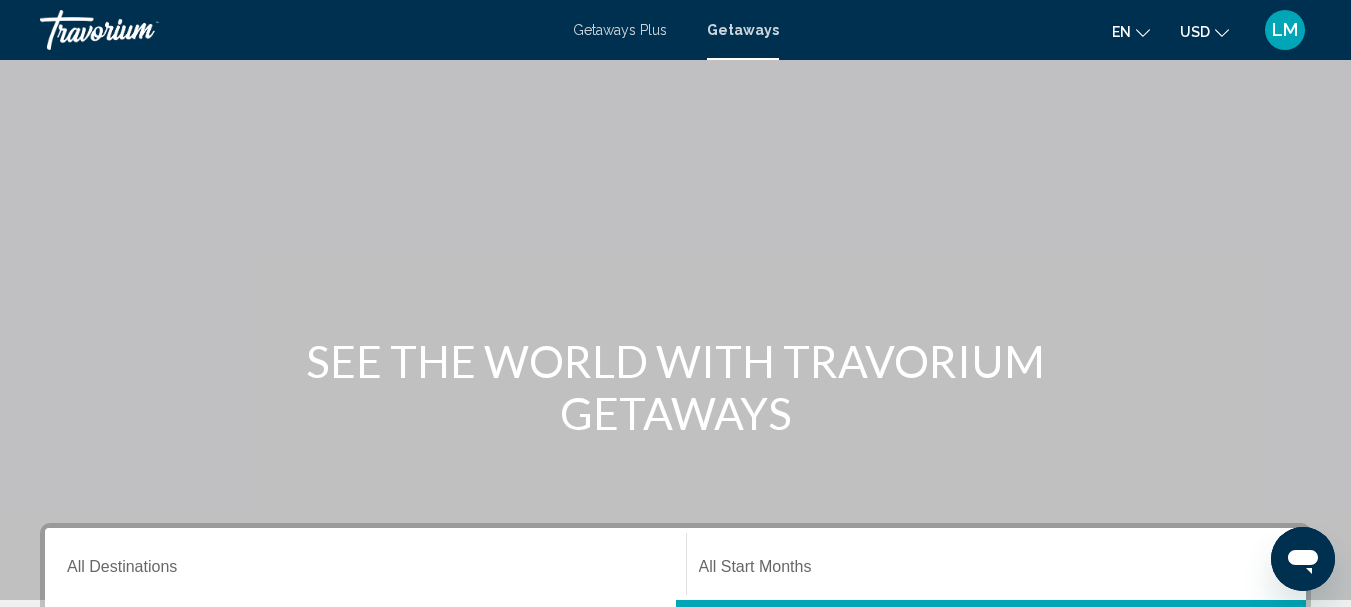scroll, scrollTop: 300, scrollLeft: 0, axis: vertical 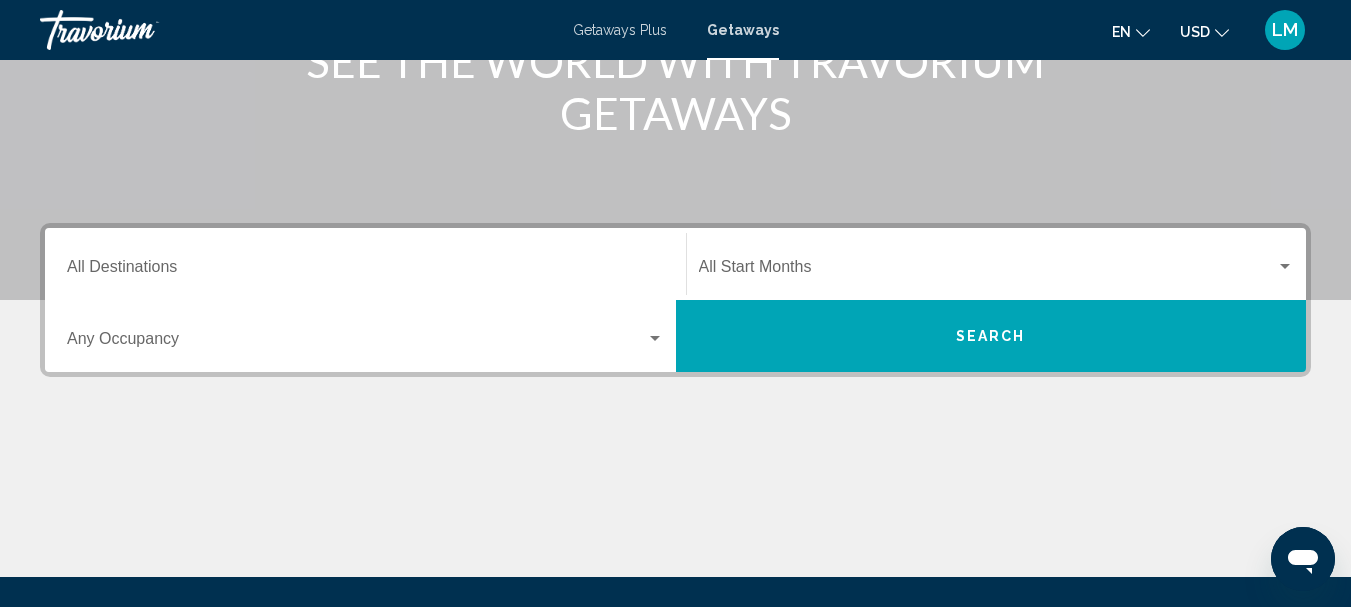 click on "Destination All Destinations" at bounding box center [365, 271] 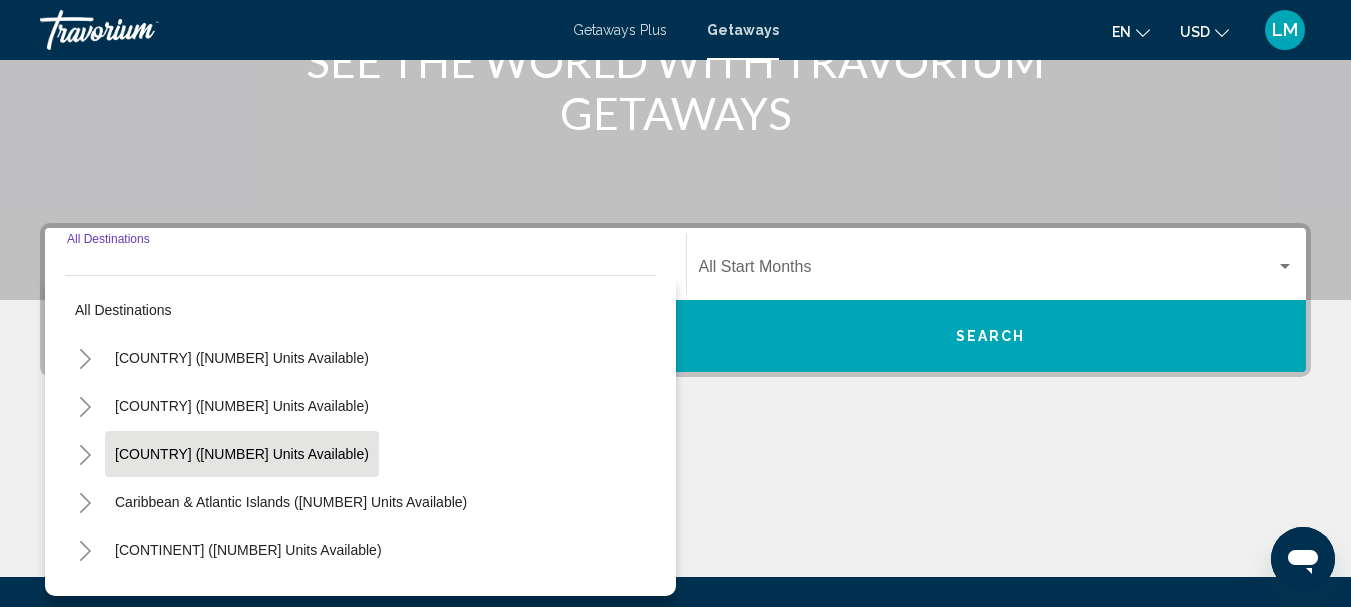 scroll, scrollTop: 458, scrollLeft: 0, axis: vertical 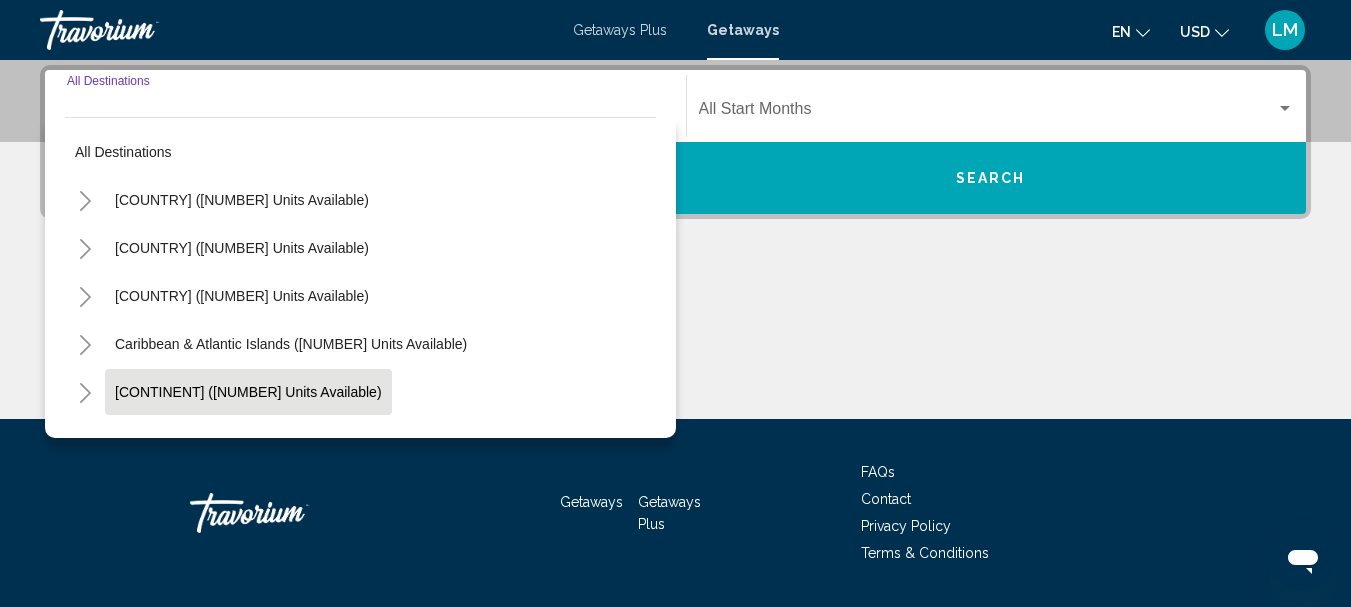 click on "[CONTINENT] ([NUMBER] units available)" at bounding box center [242, 440] 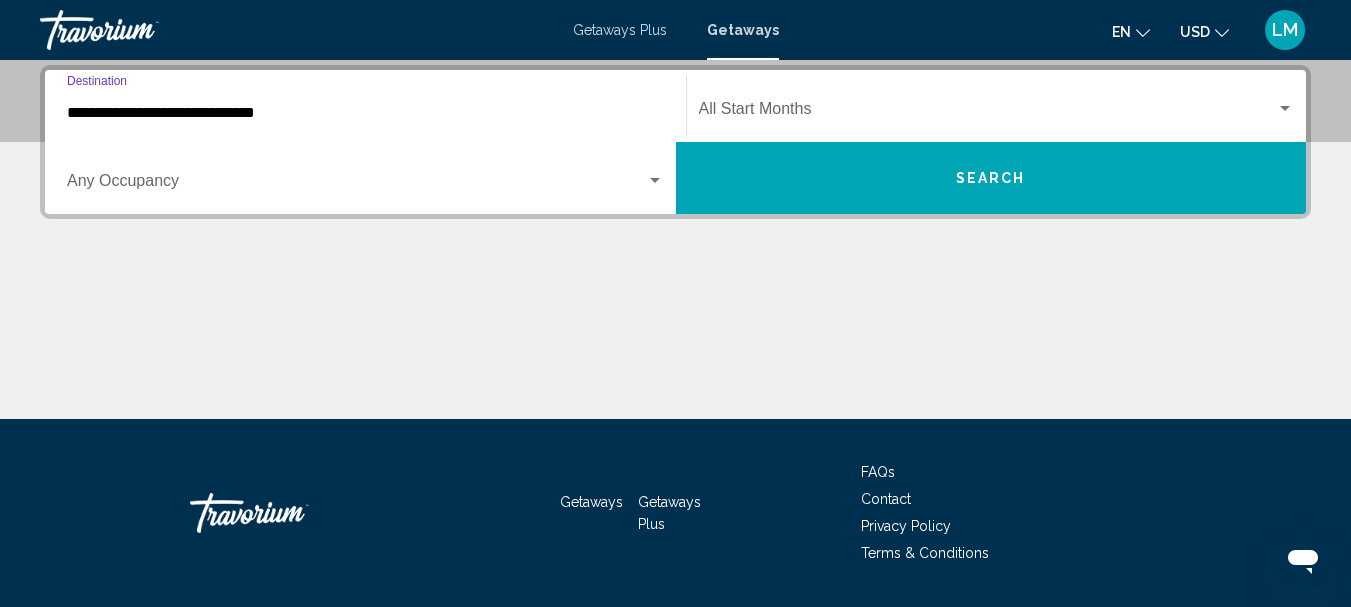 click on "**********" at bounding box center (365, 113) 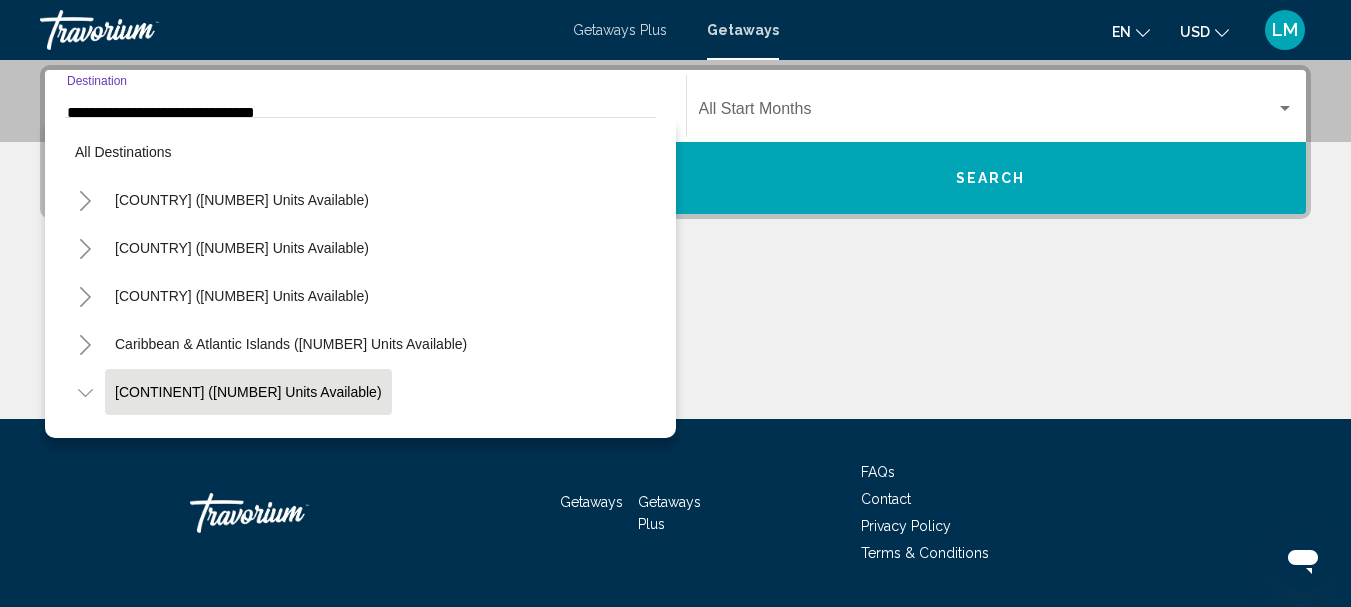 scroll, scrollTop: 428, scrollLeft: 0, axis: vertical 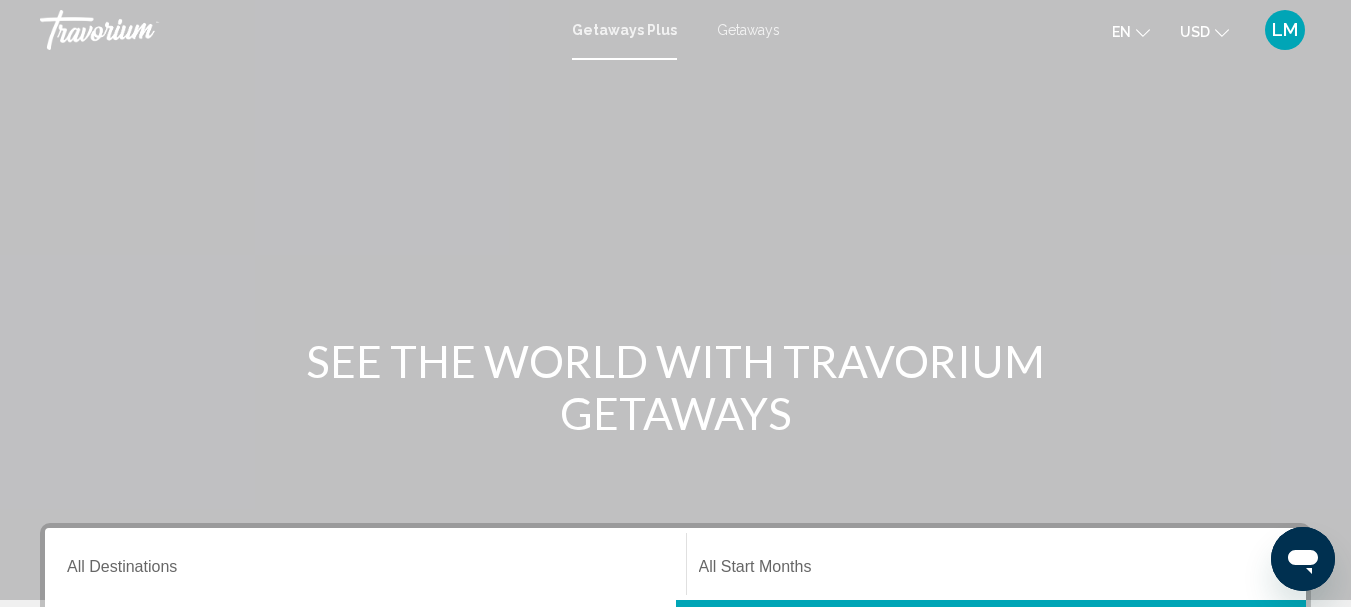 click on "Destination All Destinations" at bounding box center (365, 571) 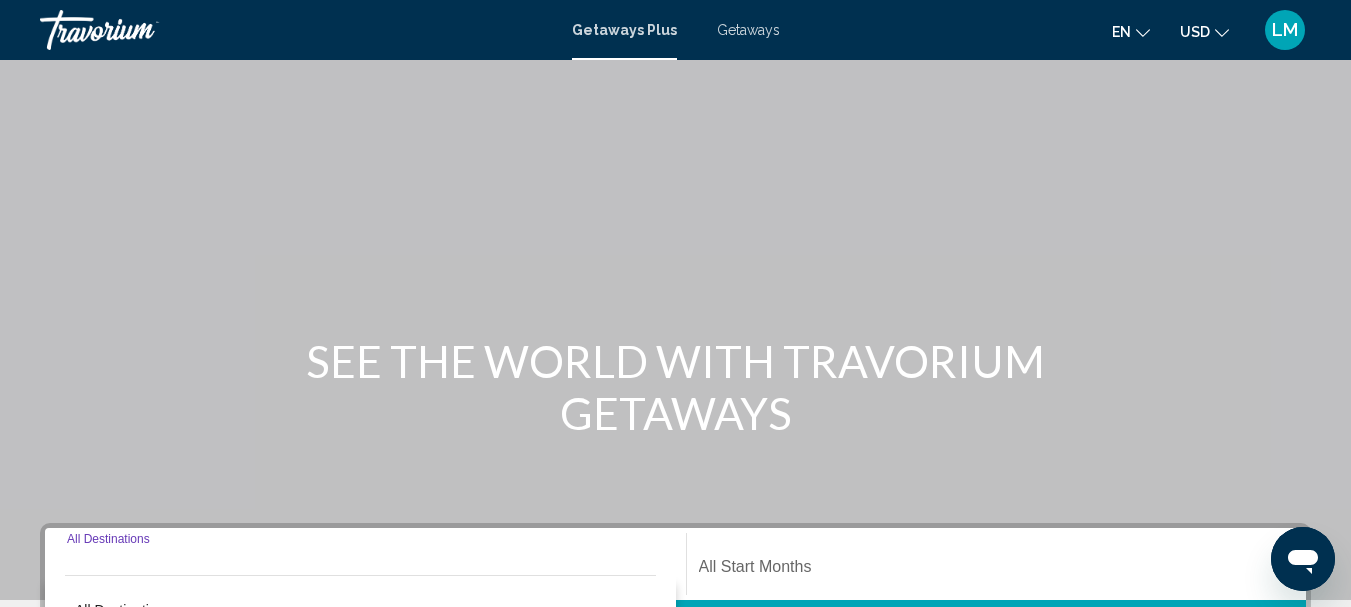 scroll, scrollTop: 458, scrollLeft: 0, axis: vertical 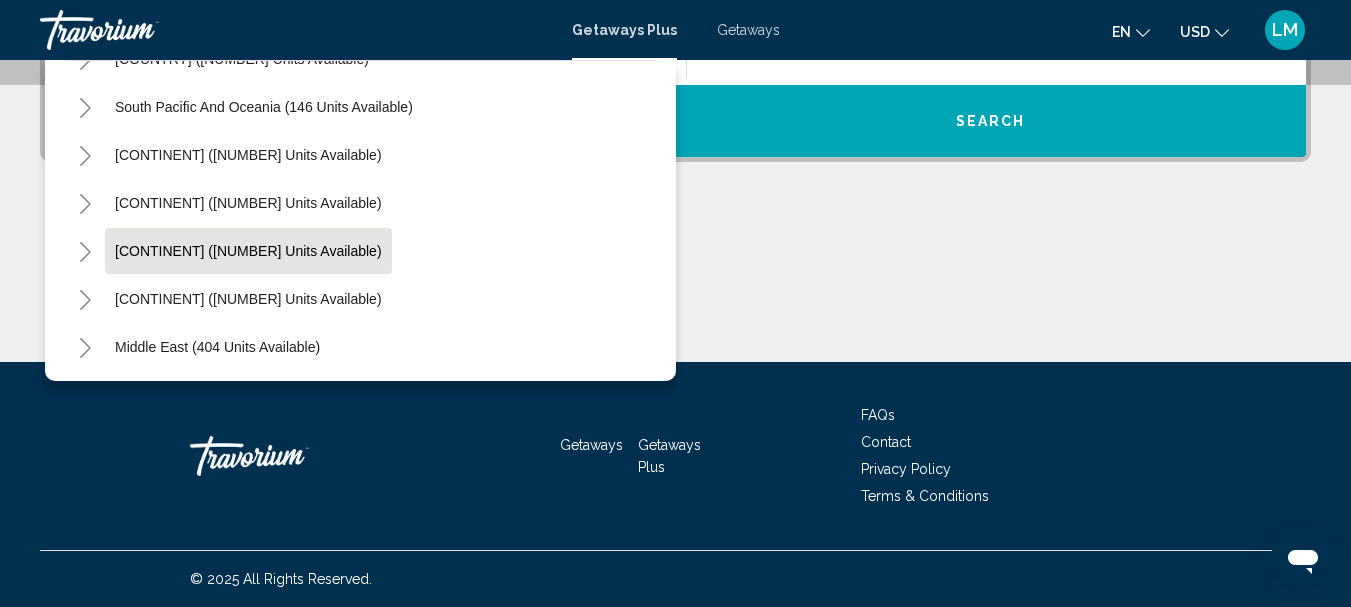 click on "[CONTINENT] ([NUMBER] units available)" at bounding box center (248, 299) 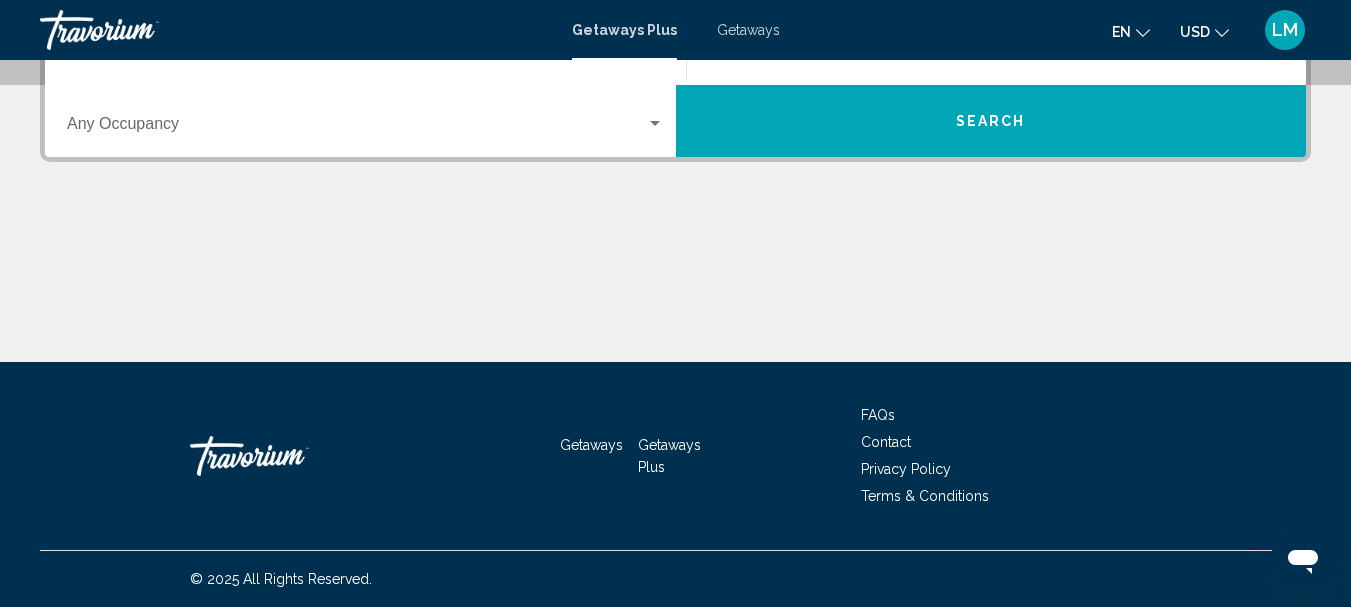 scroll, scrollTop: 458, scrollLeft: 0, axis: vertical 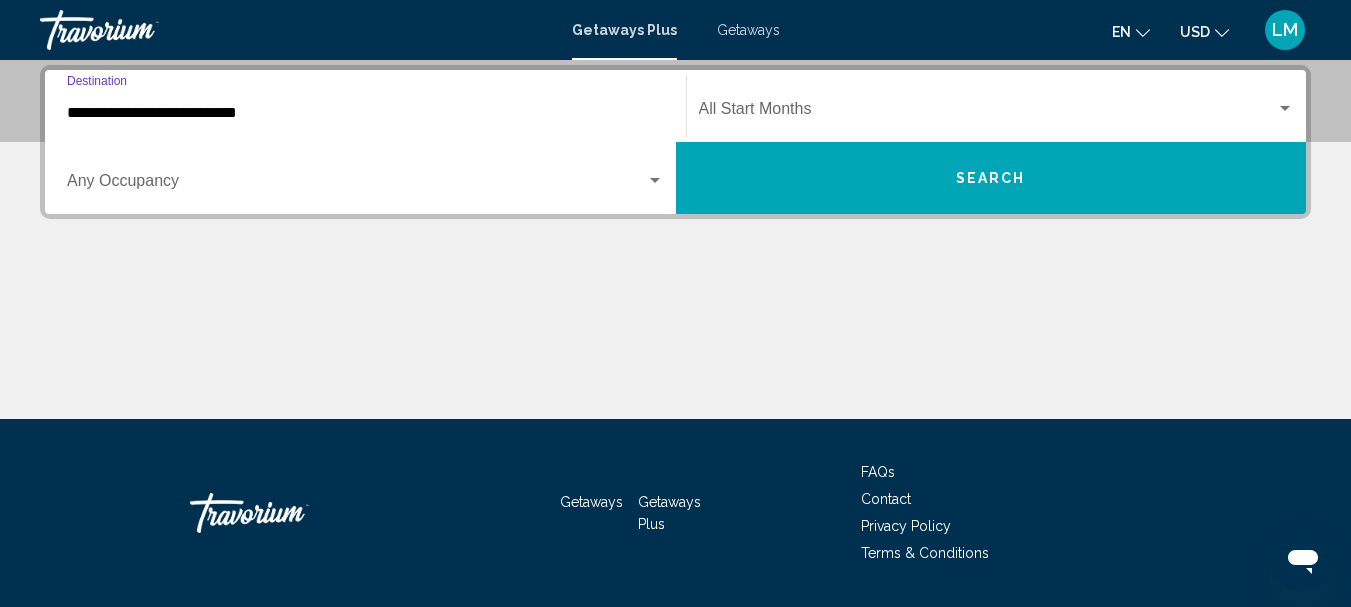 click on "**********" at bounding box center [365, 113] 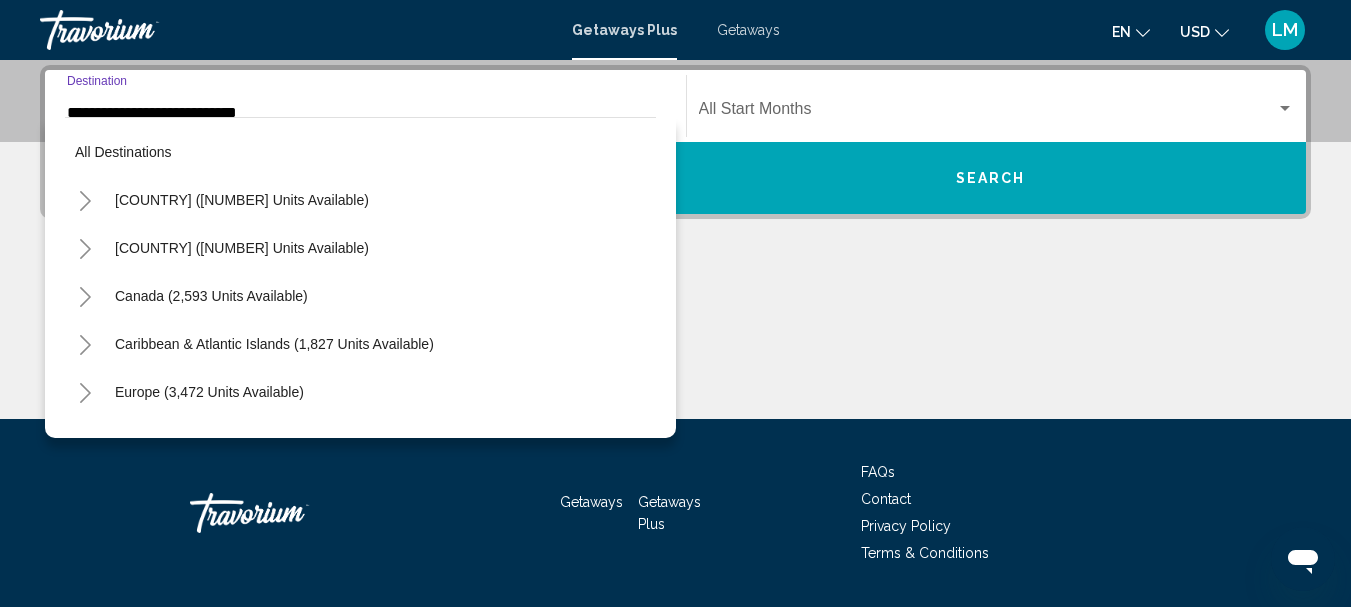scroll, scrollTop: 428, scrollLeft: 0, axis: vertical 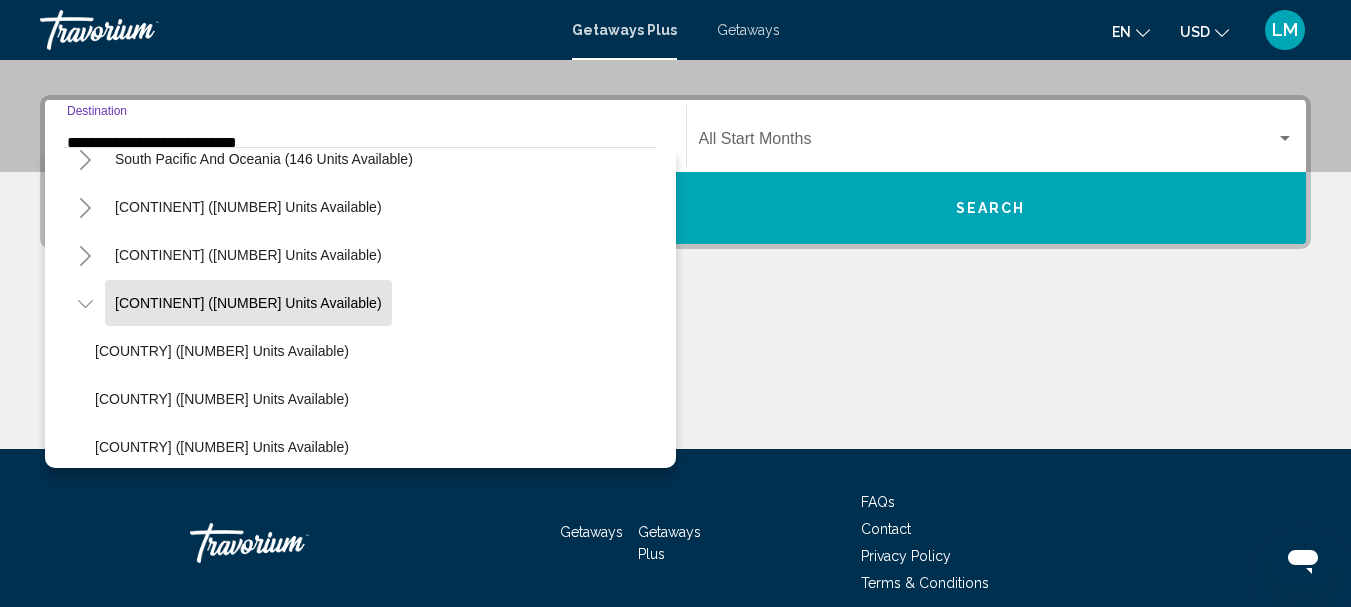 click on "**********" at bounding box center [365, 143] 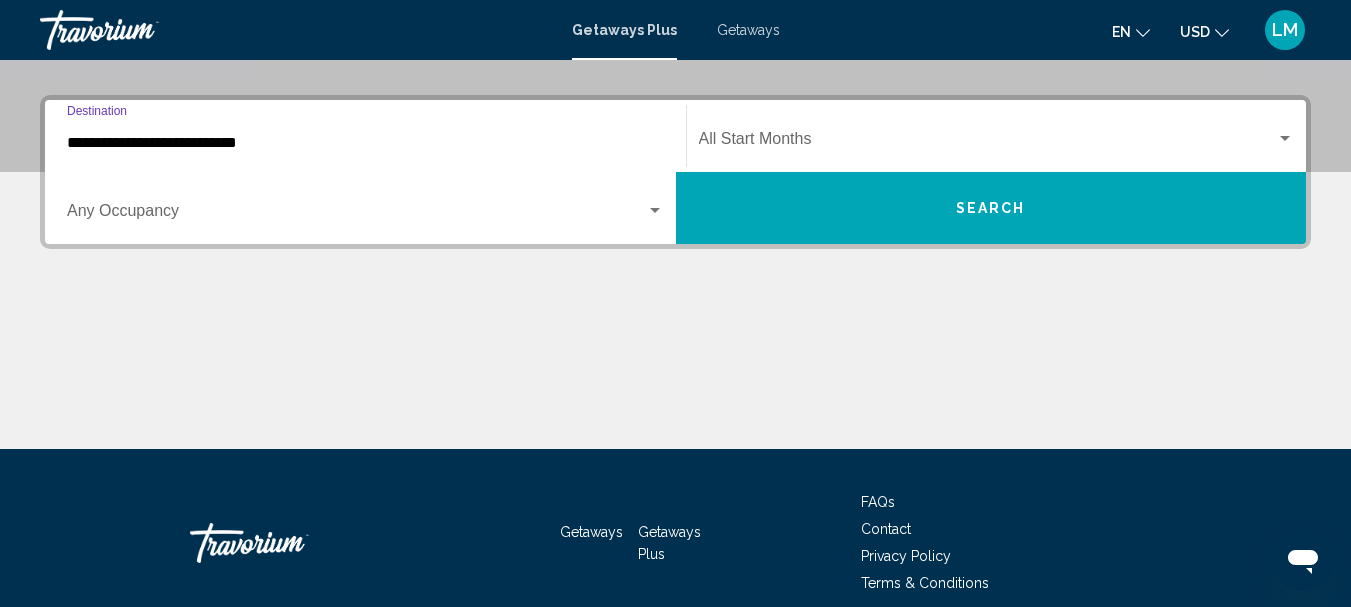 scroll, scrollTop: 458, scrollLeft: 0, axis: vertical 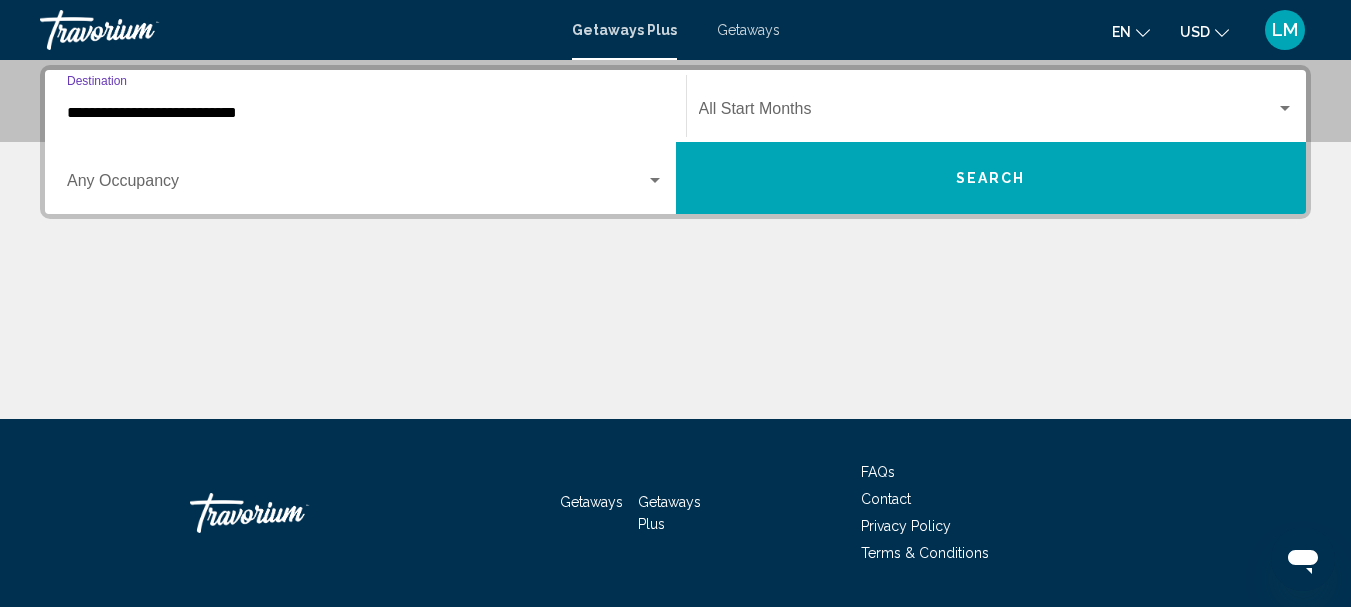 click on "**********" at bounding box center (365, 113) 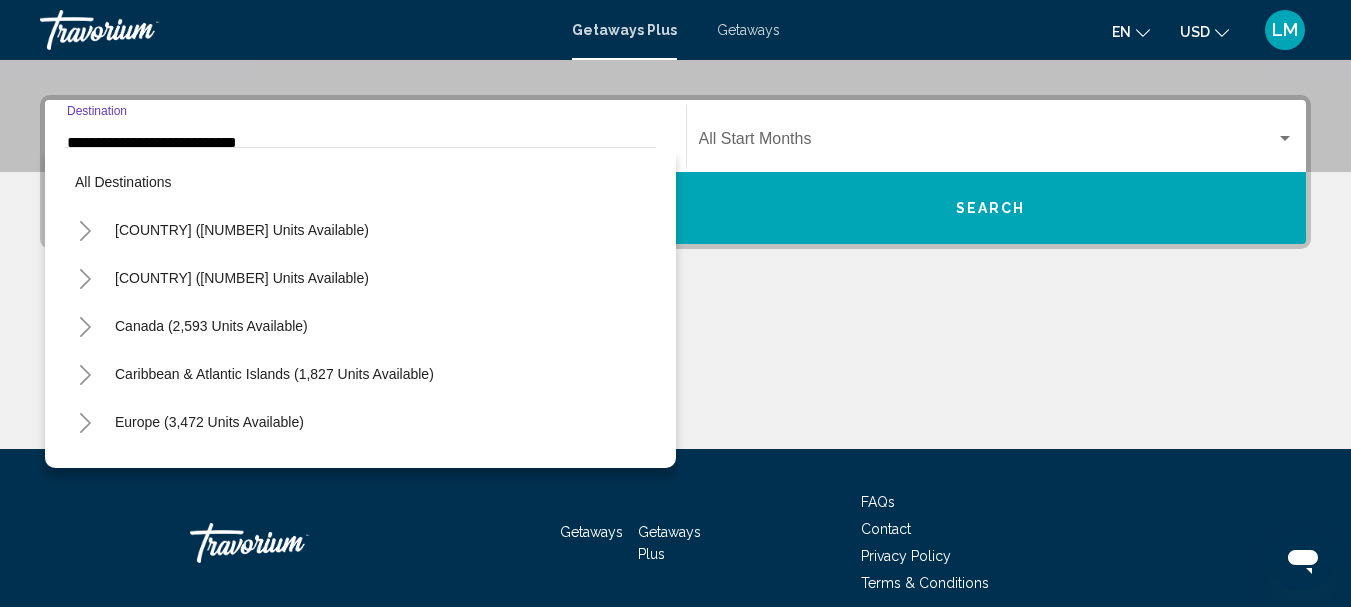 scroll, scrollTop: 359, scrollLeft: 0, axis: vertical 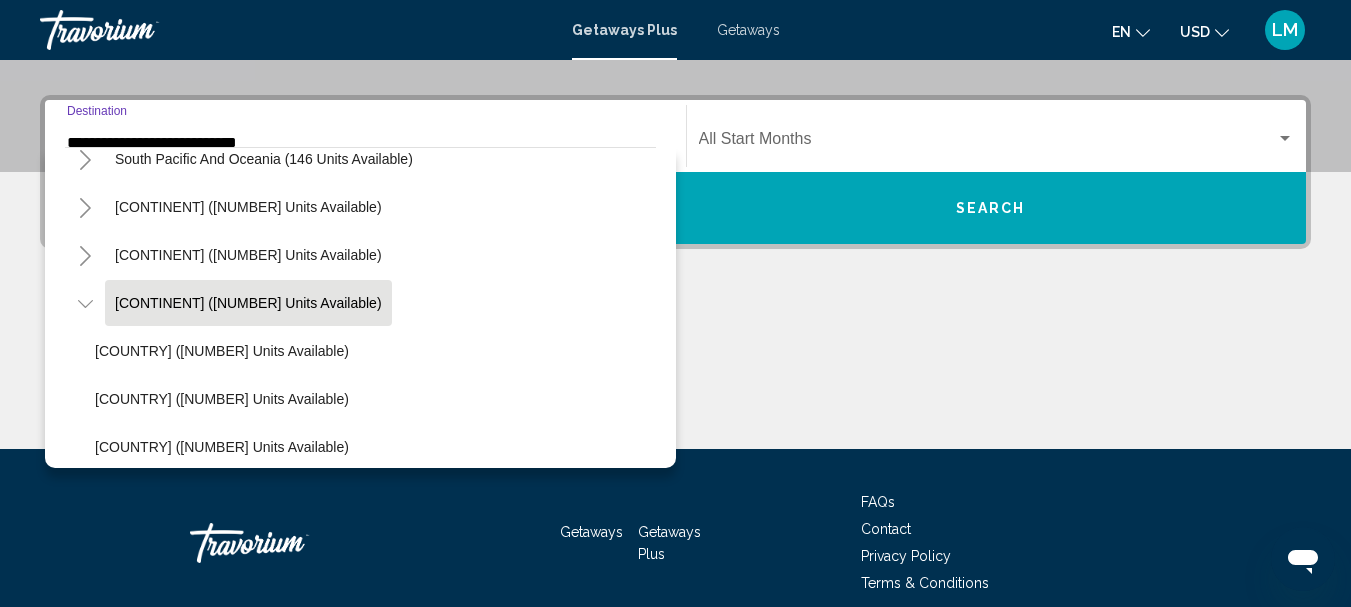 click on "**********" at bounding box center [365, 136] 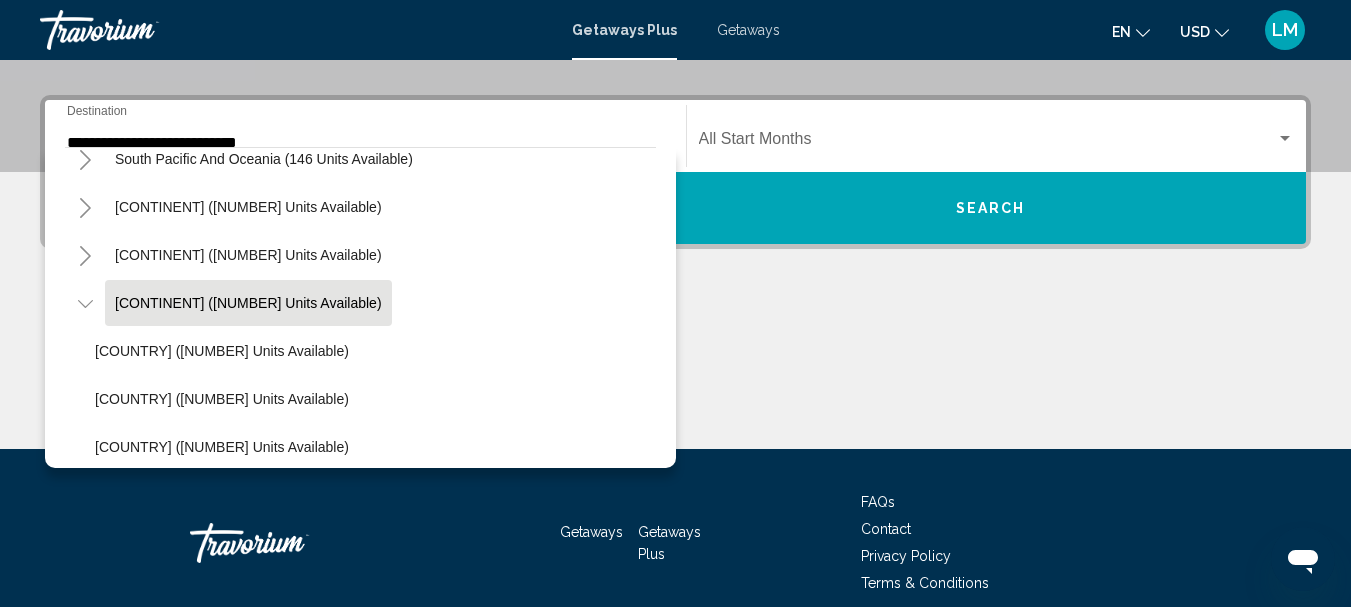 click on "Getaways" at bounding box center [748, 30] 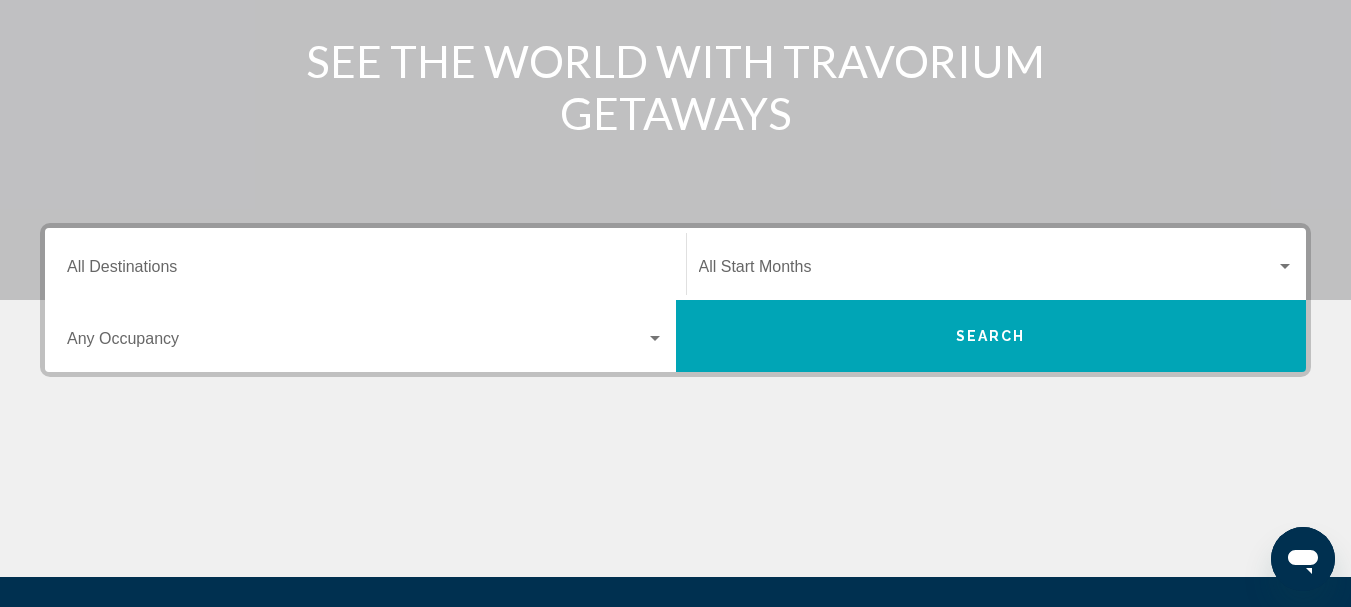 scroll, scrollTop: 400, scrollLeft: 0, axis: vertical 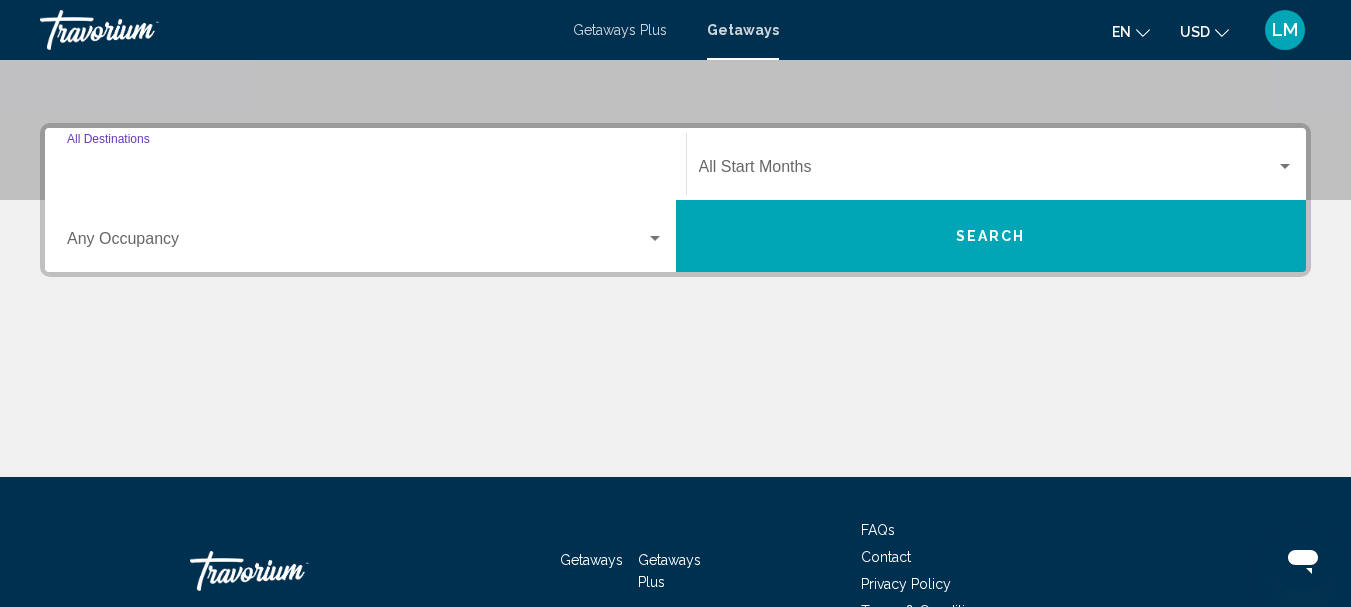 click on "Destination All Destinations" at bounding box center [365, 171] 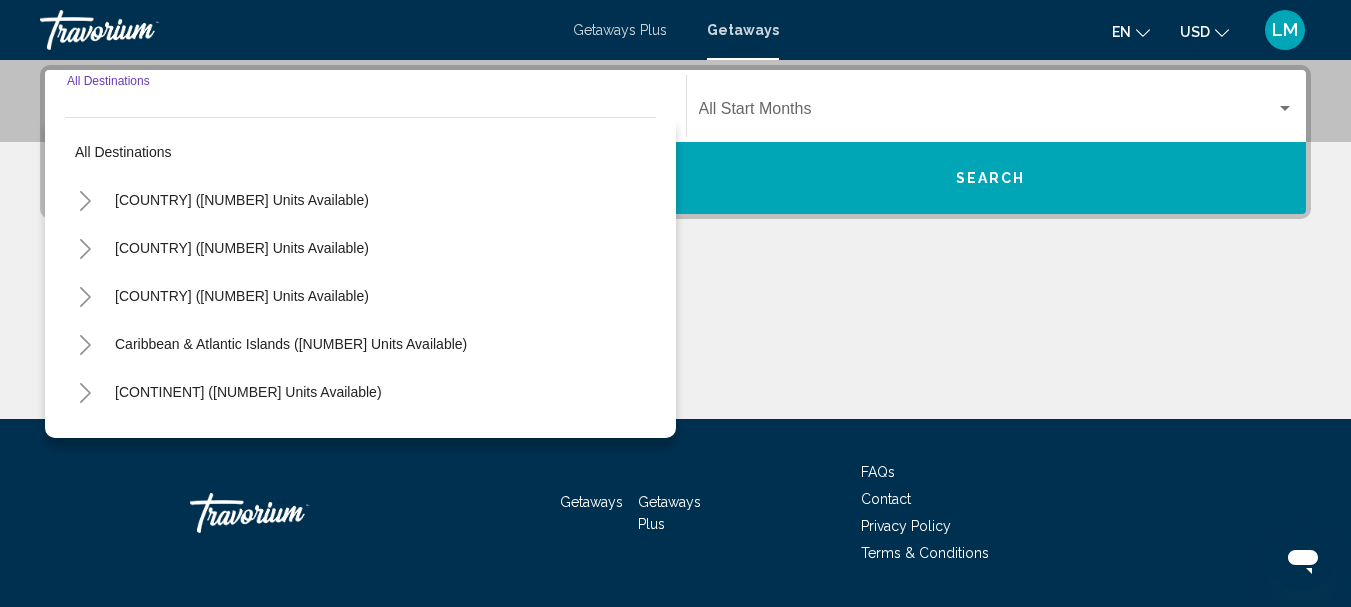 click on "Destination All Destinations" at bounding box center (365, 106) 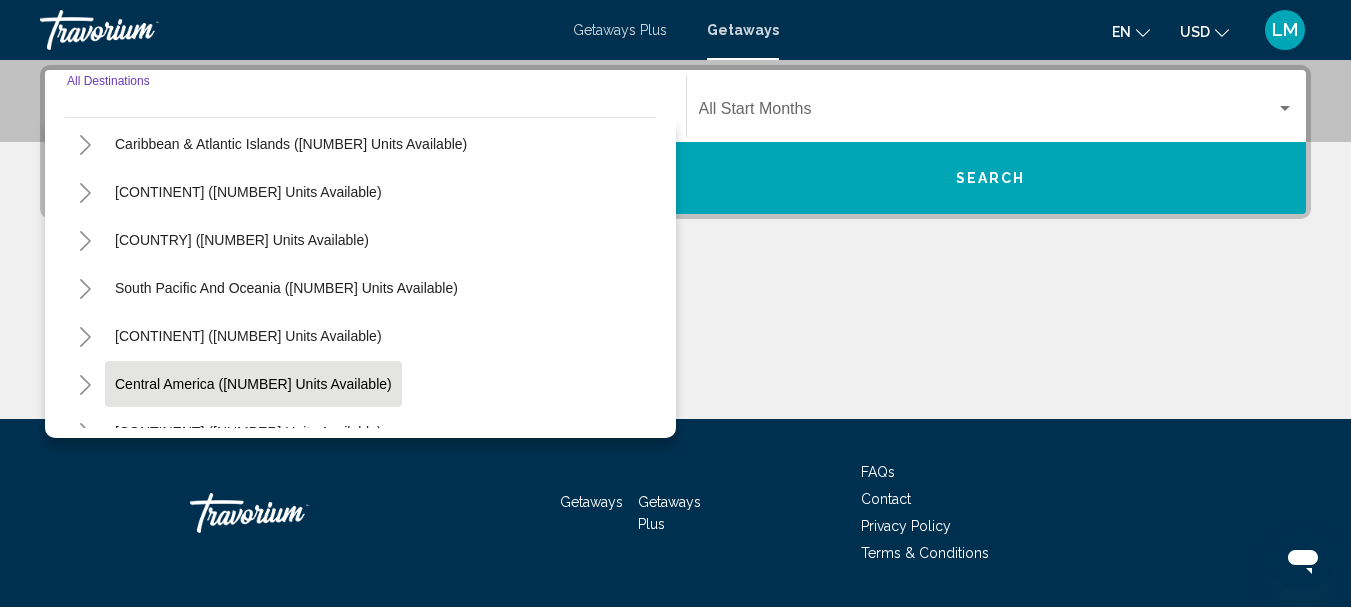 scroll, scrollTop: 324, scrollLeft: 0, axis: vertical 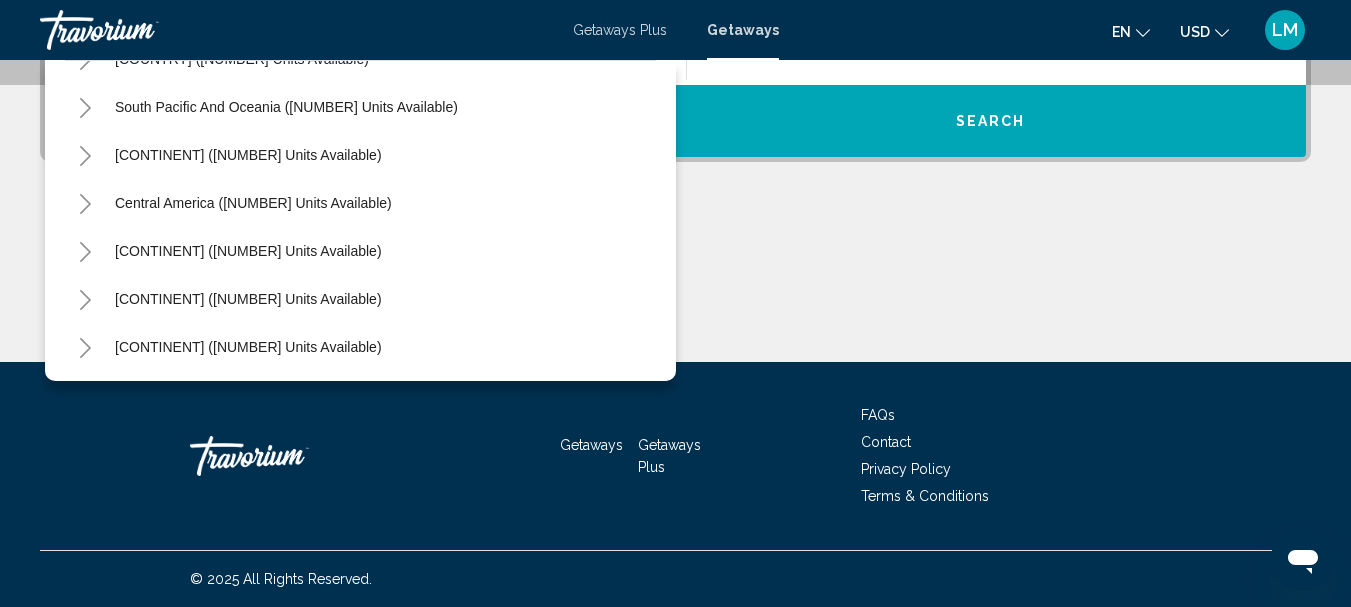 click on "[CONTINENT] ([NUMBER] units available)" at bounding box center [360, 299] 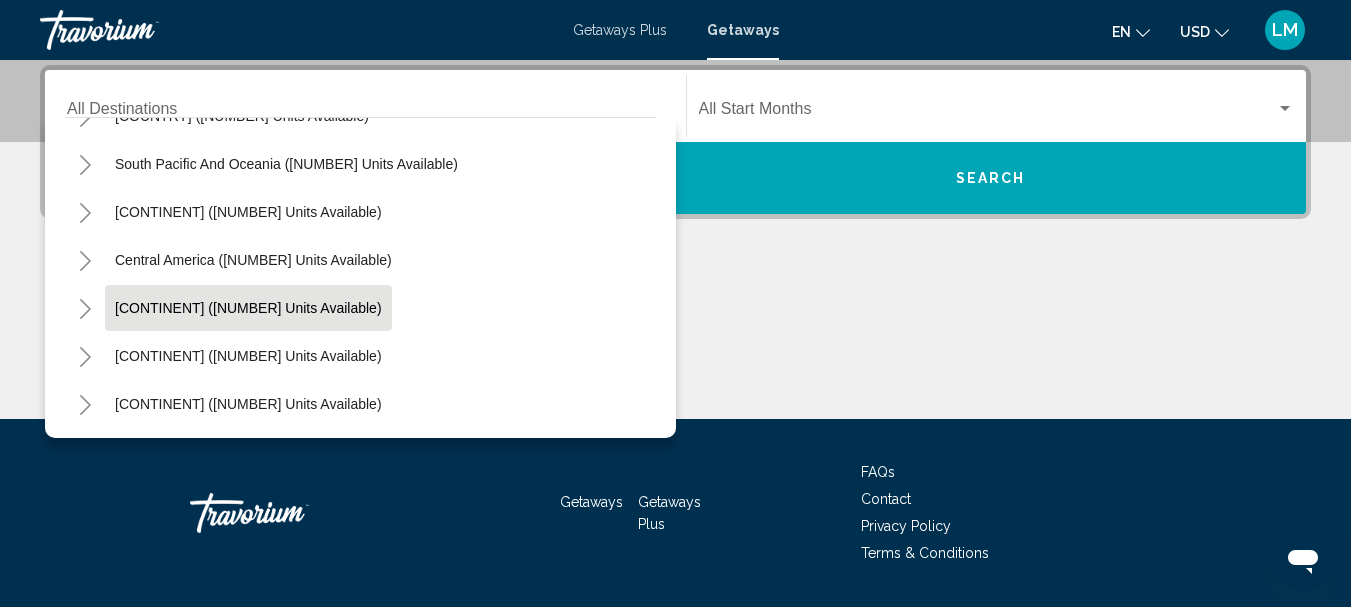 click on "[CONTINENT] ([NUMBER] units available)" at bounding box center (248, 356) 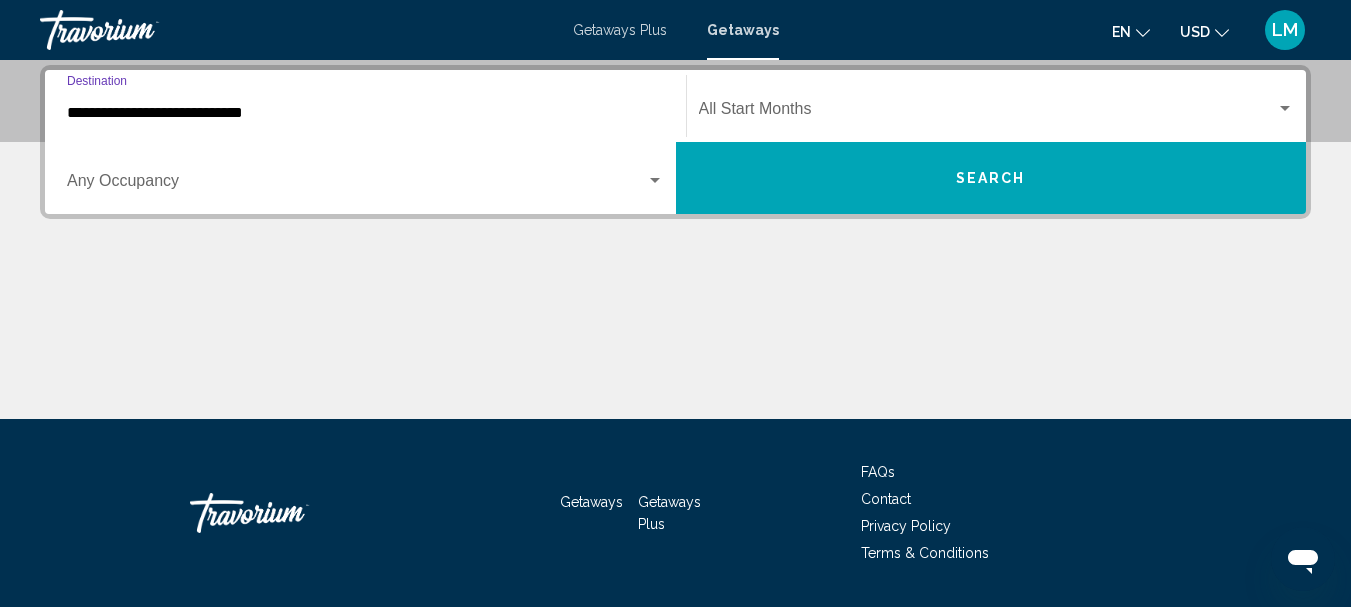 click at bounding box center [655, 181] 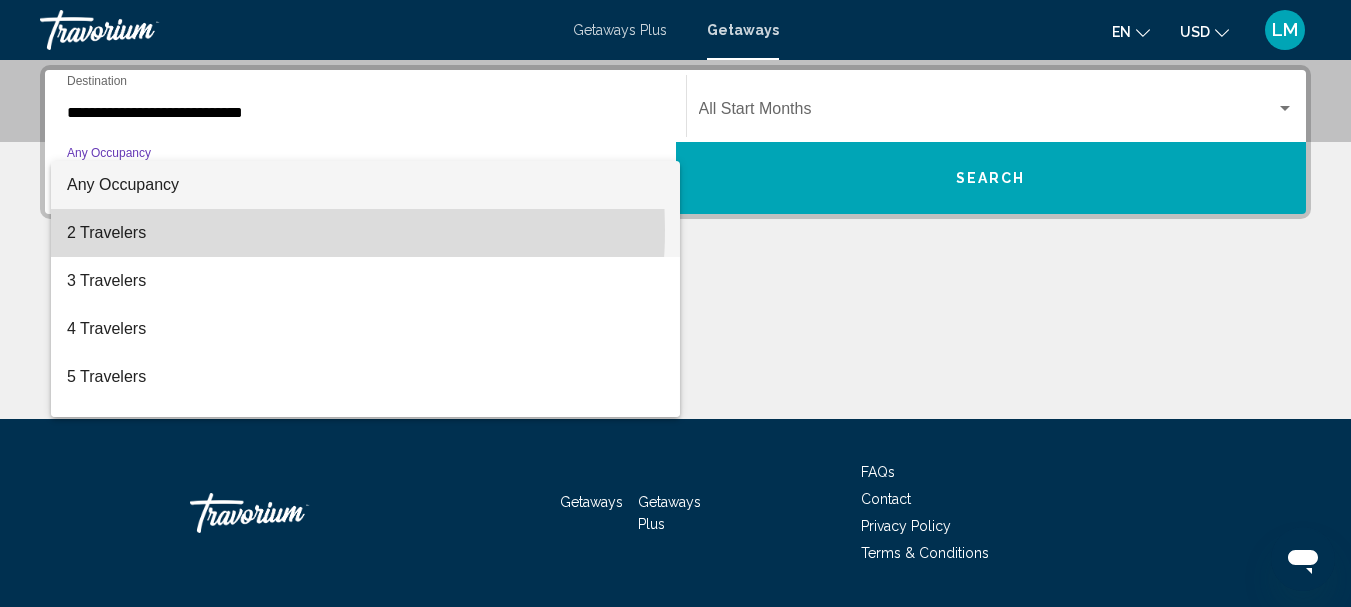 click on "2 Travelers" at bounding box center (365, 233) 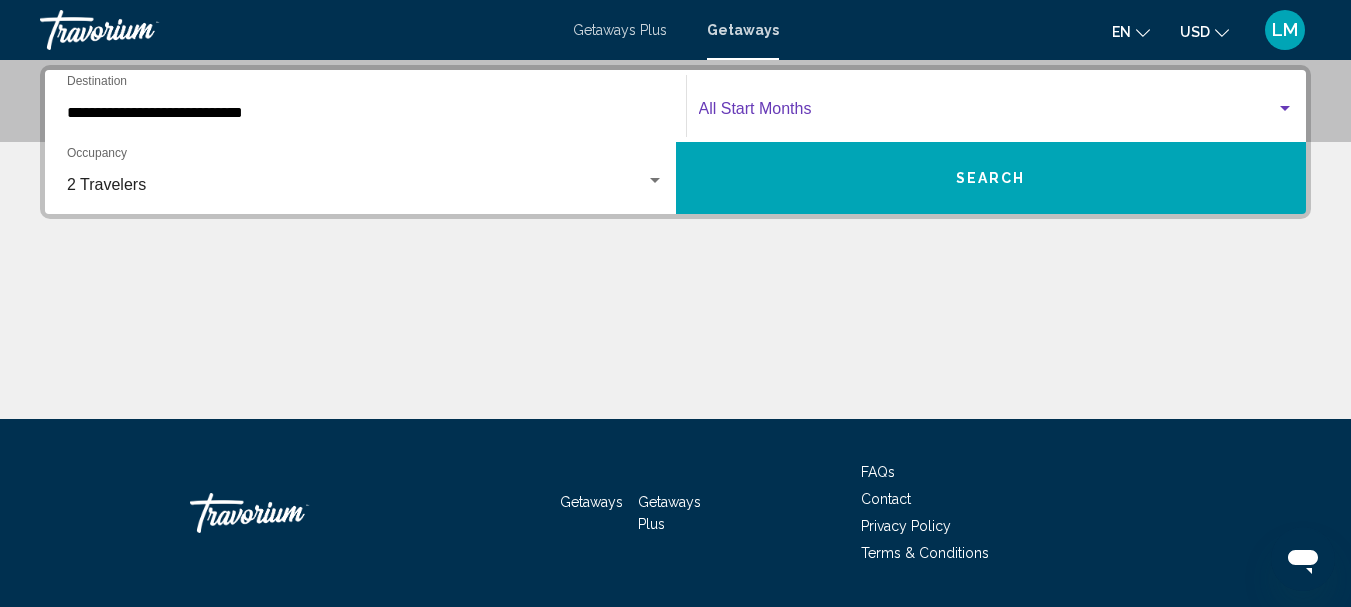 click at bounding box center [1285, 108] 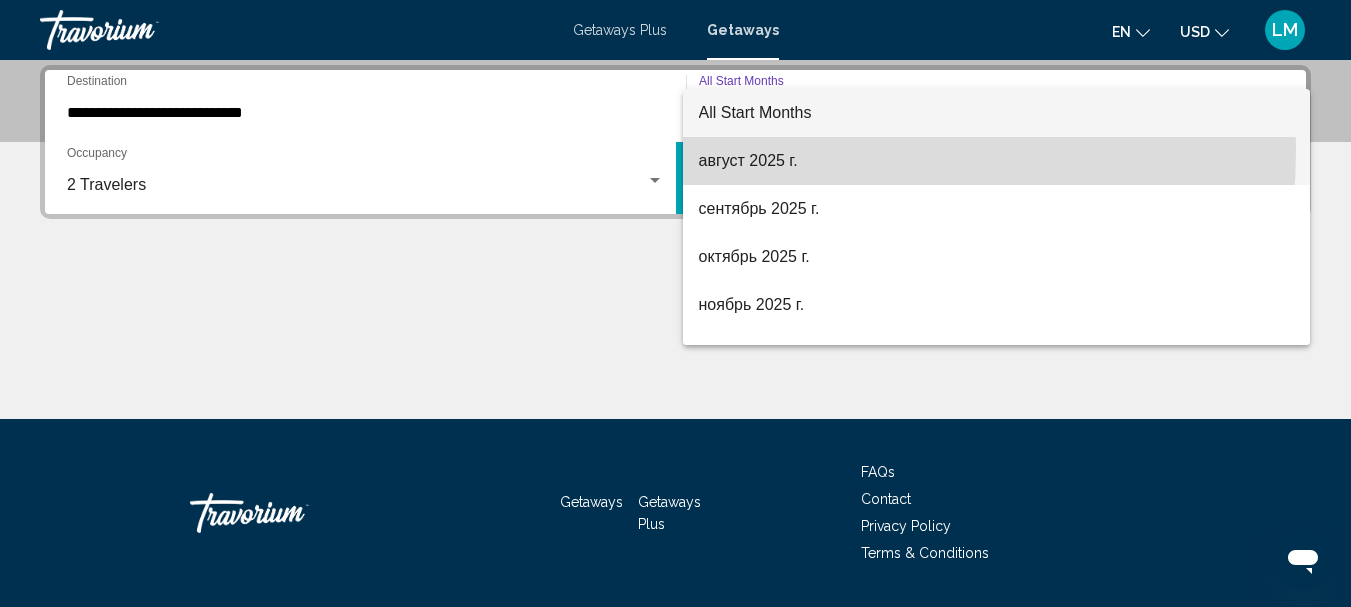 click on "август 2025 г." at bounding box center [997, 161] 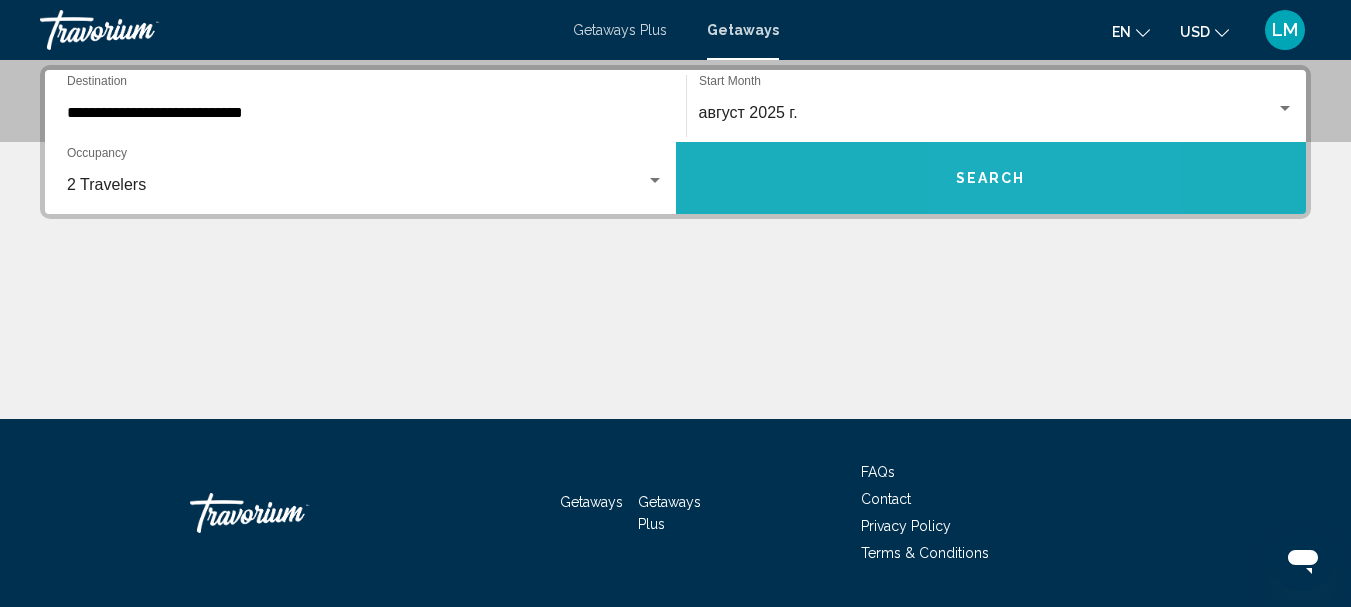 click on "Search" at bounding box center (991, 179) 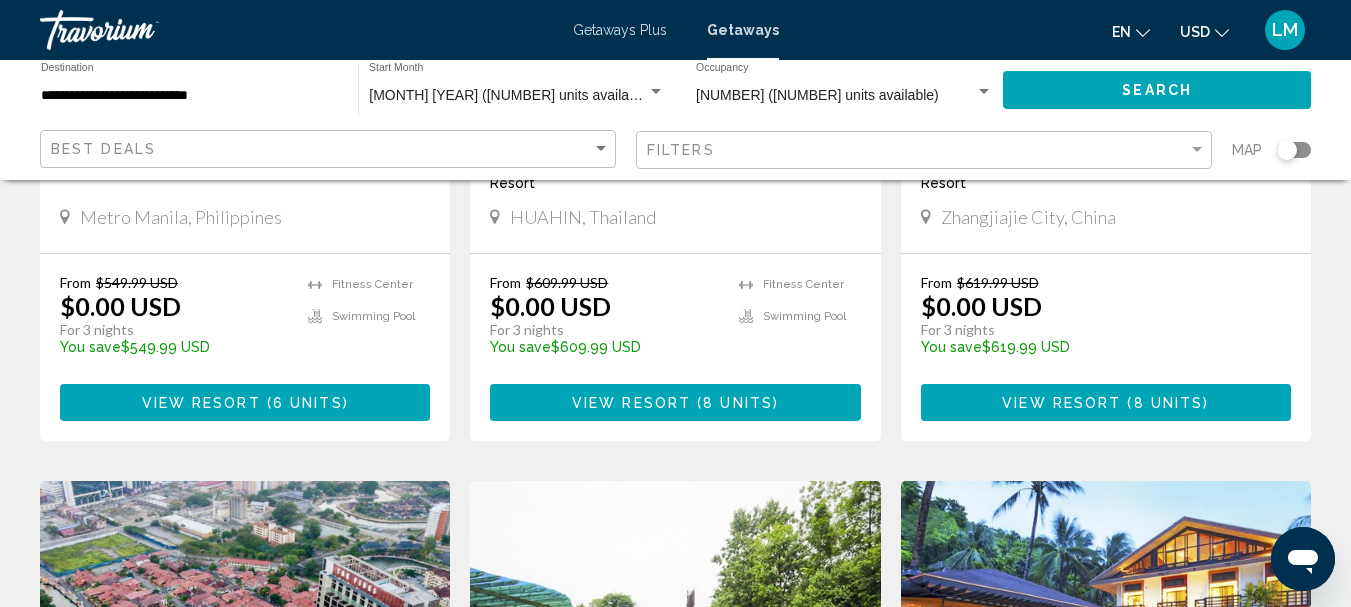 scroll, scrollTop: 100, scrollLeft: 0, axis: vertical 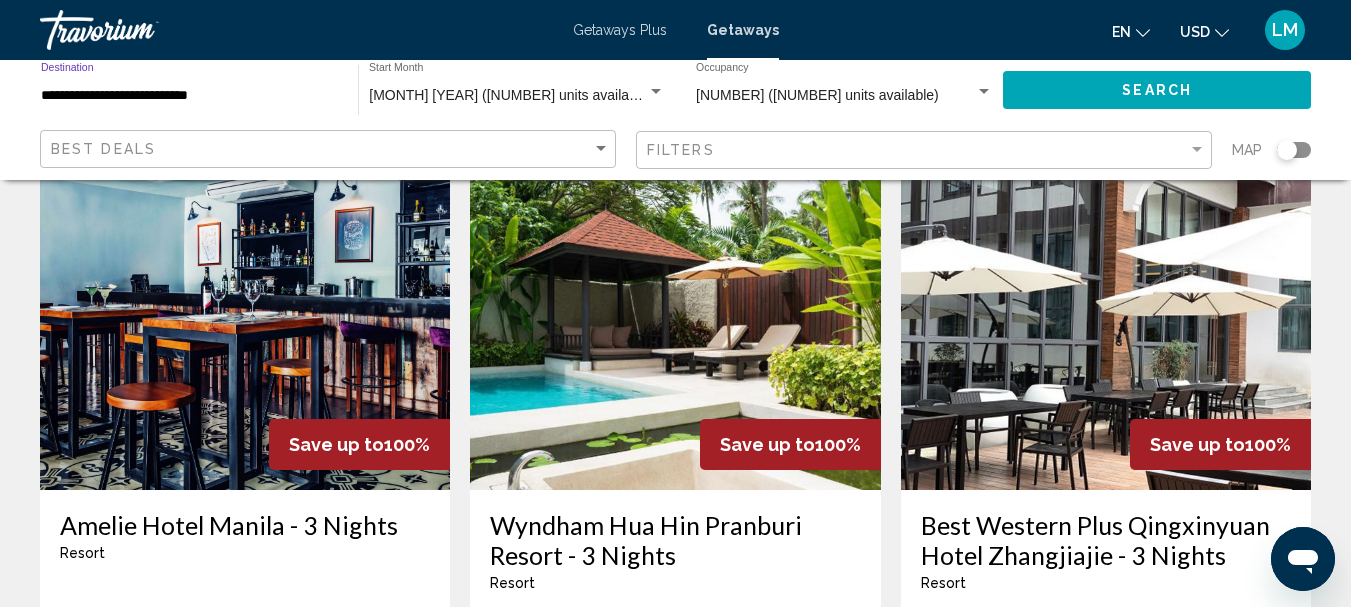 click on "**********" at bounding box center (189, 96) 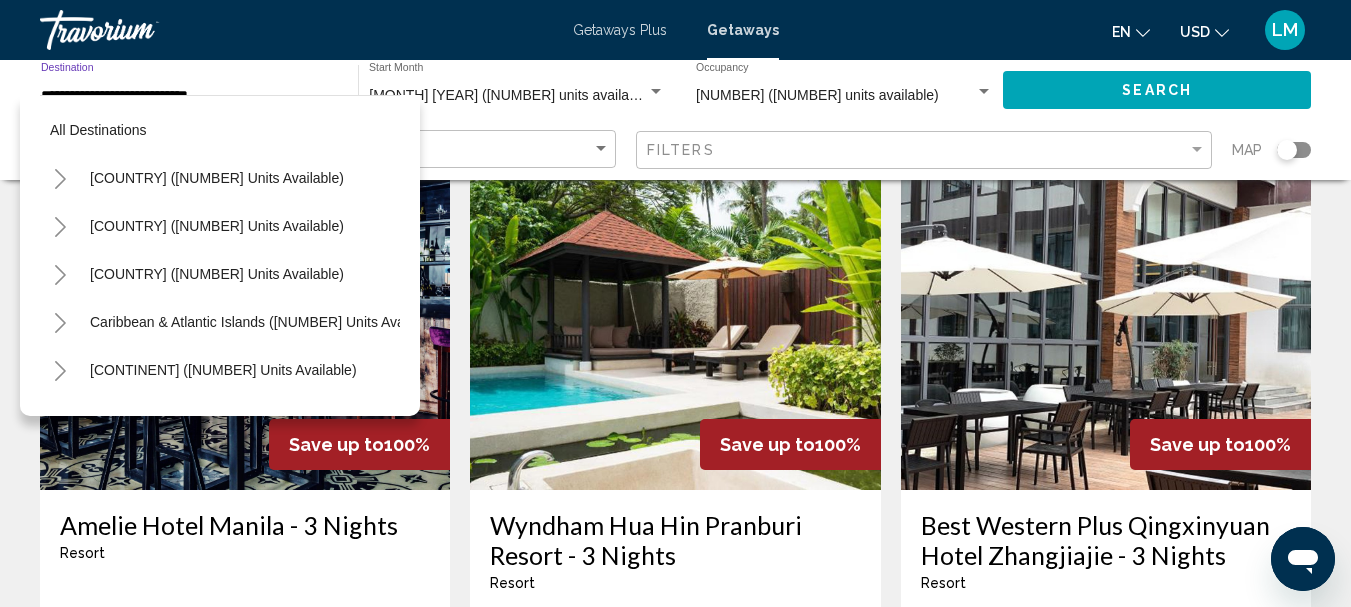 scroll, scrollTop: 367, scrollLeft: 0, axis: vertical 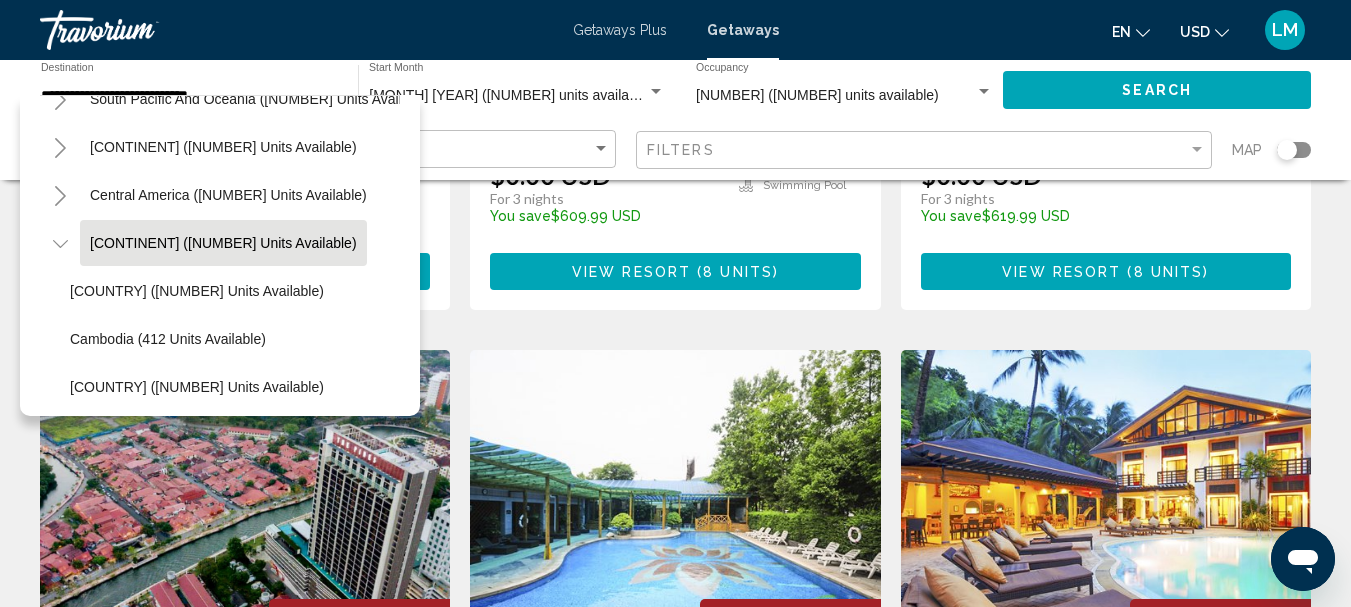 click on "Save up to 100% Amelie Hotel Manila - 3 Nights Resort - This is an adults only resort Metro Manila, Philippines From $549.99 USD $0.00 USD For 3 nights You save $549.99 USD temp Fitness Center Swimming Pool View Resort ( 6 units ) Save up to 100% Wyndham Hua Hin Pranburi Resort - 3 Nights Resort - This is an adults only resort HUAHIN, Thailand From $609.99 USD $0.00 USD For 3 nights You save $609.99 USD temp Fitness Center Swimming Pool View Resort ( 8 units ) Save up to 100% Best Western Plus Qingxinyuan Hotel Zhangjiajie - 3 Nights Resort - This is an adults only resort Zhangjiajie City, China From $619.99 USD" at bounding box center [675, 1061] 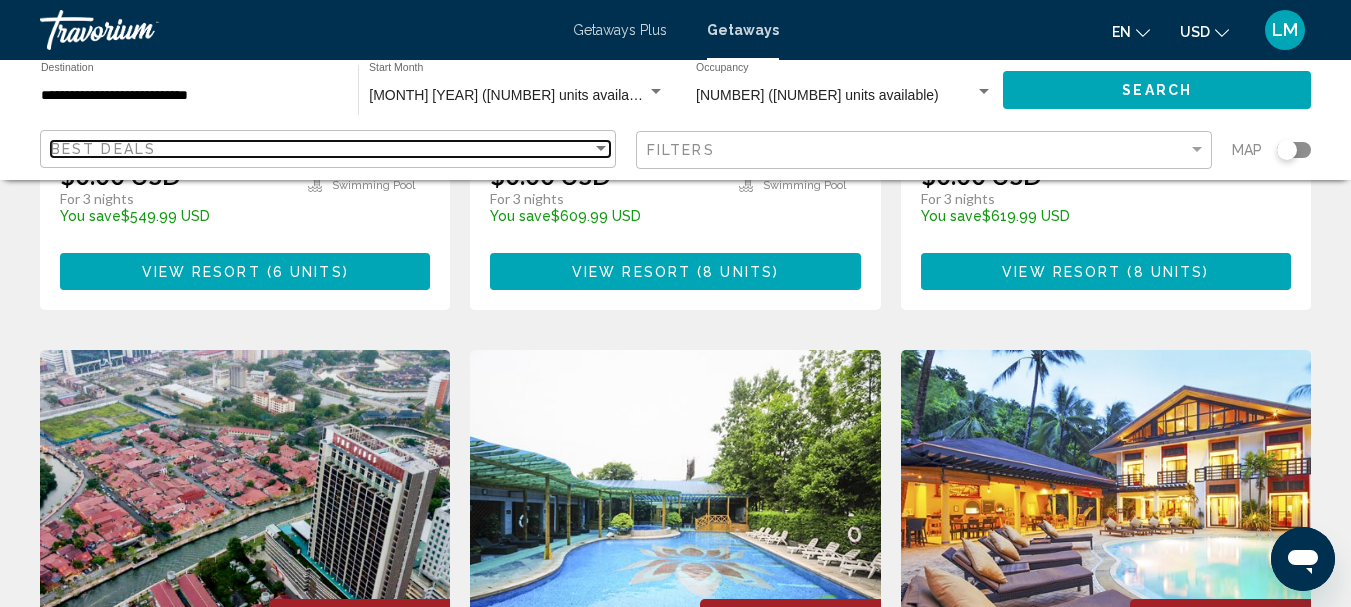 click at bounding box center [601, 149] 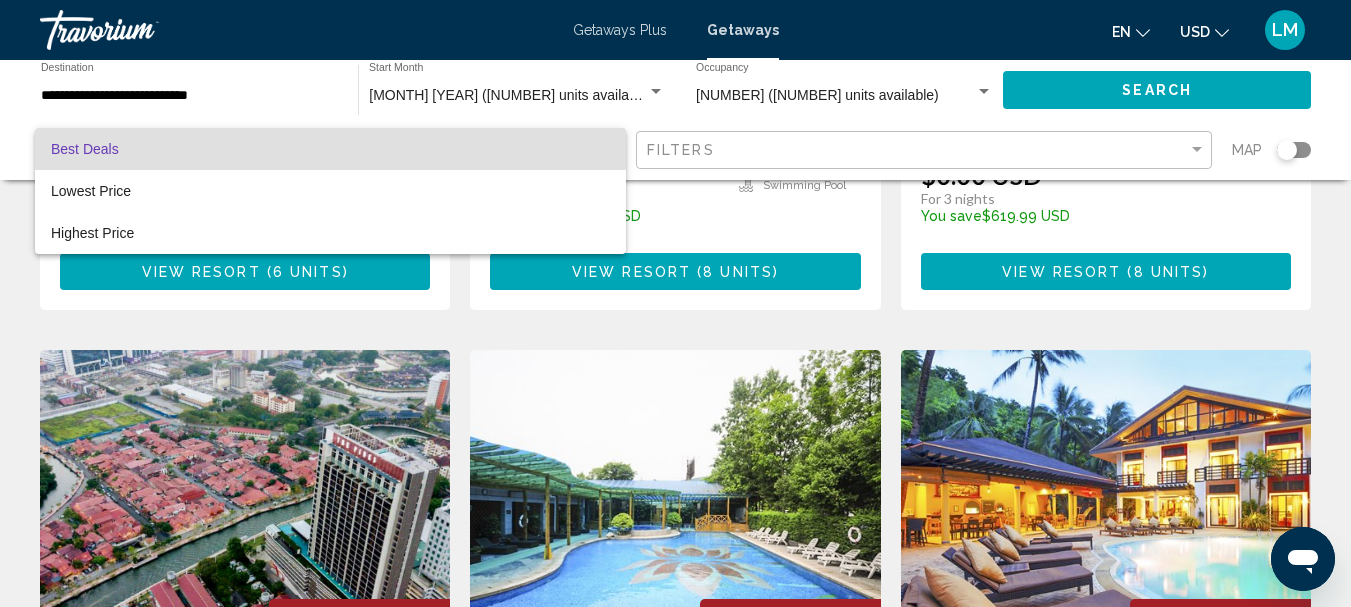 click at bounding box center [675, 303] 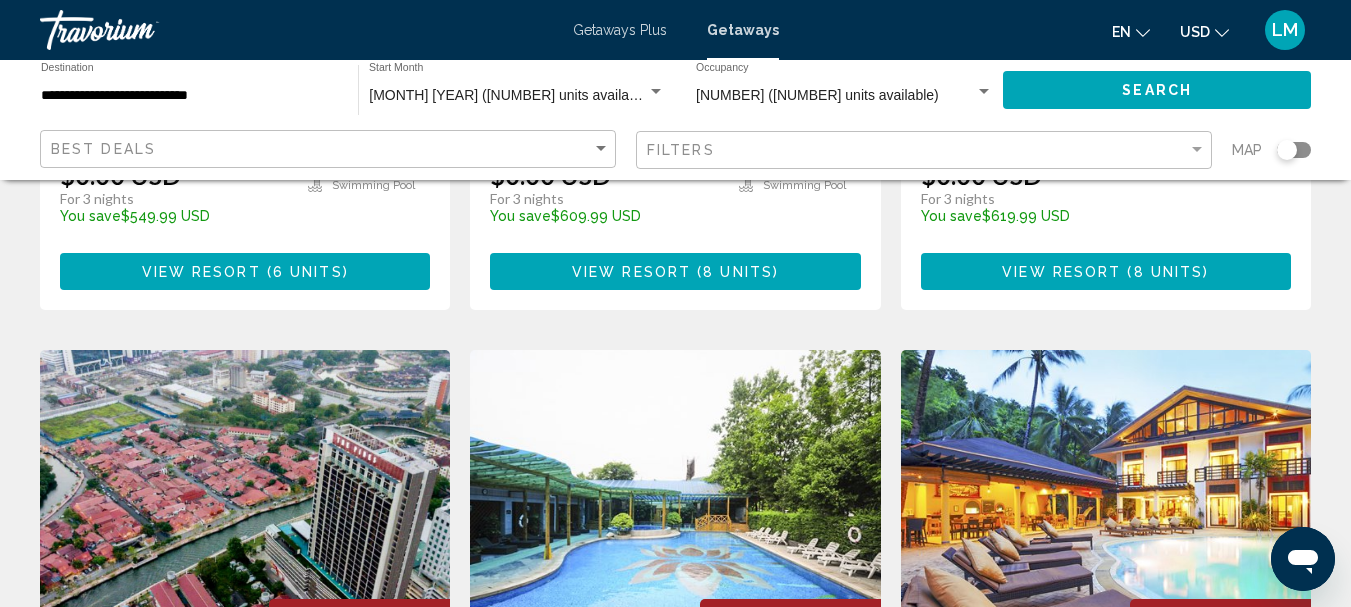 click 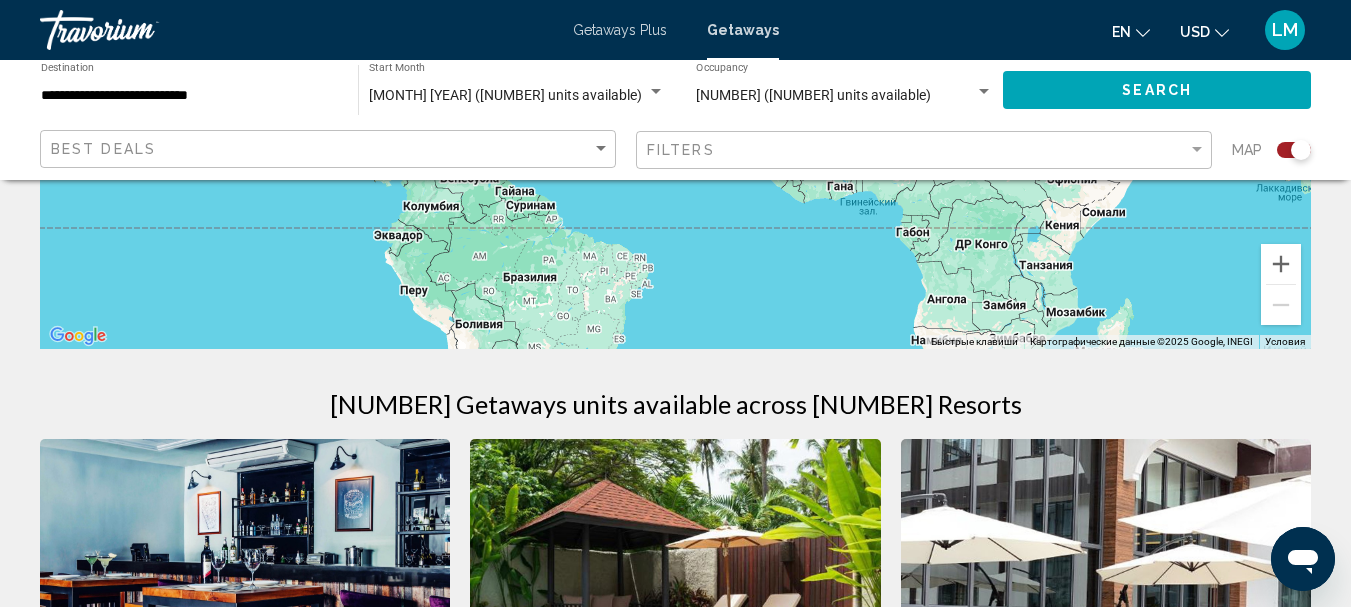 scroll, scrollTop: 151, scrollLeft: 0, axis: vertical 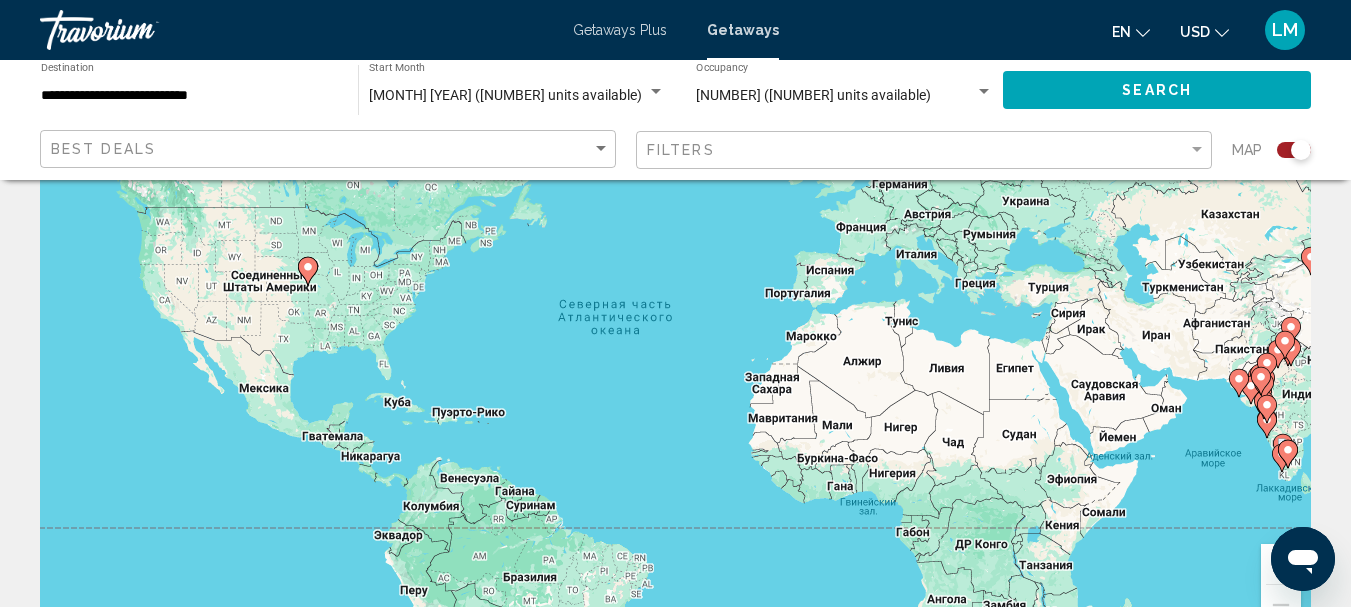 click on "Чтобы активировать перетаскивание с помощью клавиатуры, нажмите Alt + Ввод. После этого перемещайте маркер, используя клавиши со стрелками. Чтобы завершить перетаскивание, нажмите клавишу Ввод. Чтобы отменить действие, нажмите клавишу Esc." at bounding box center [675, 349] 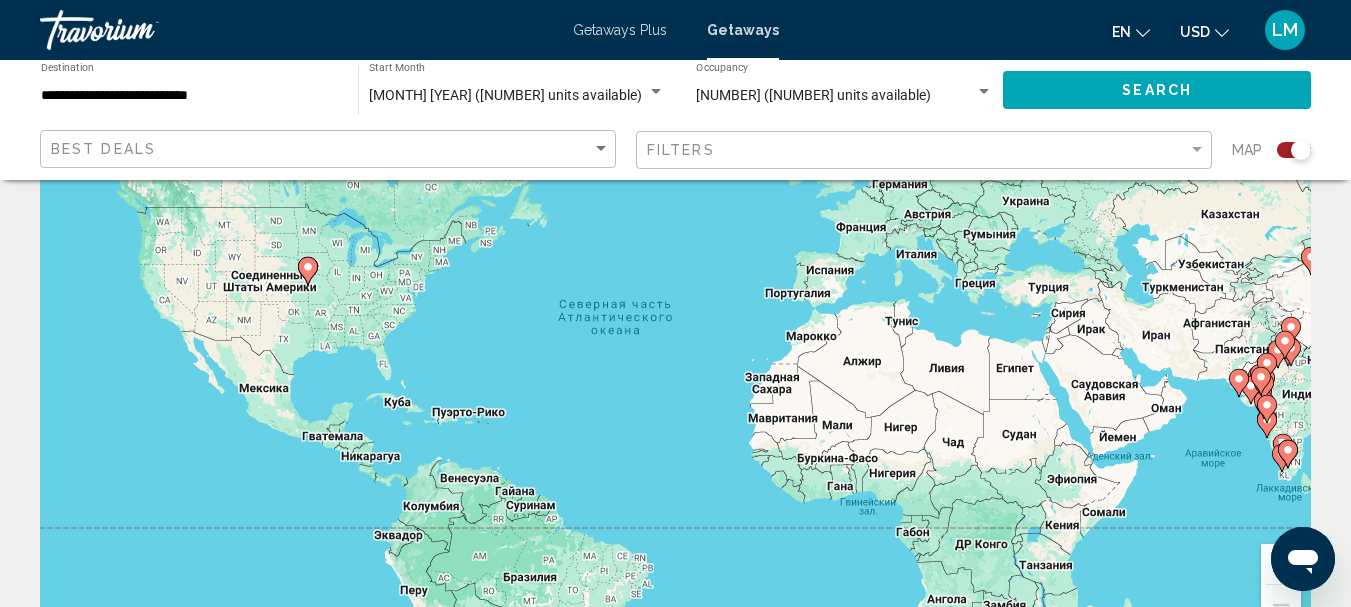 scroll, scrollTop: 0, scrollLeft: 0, axis: both 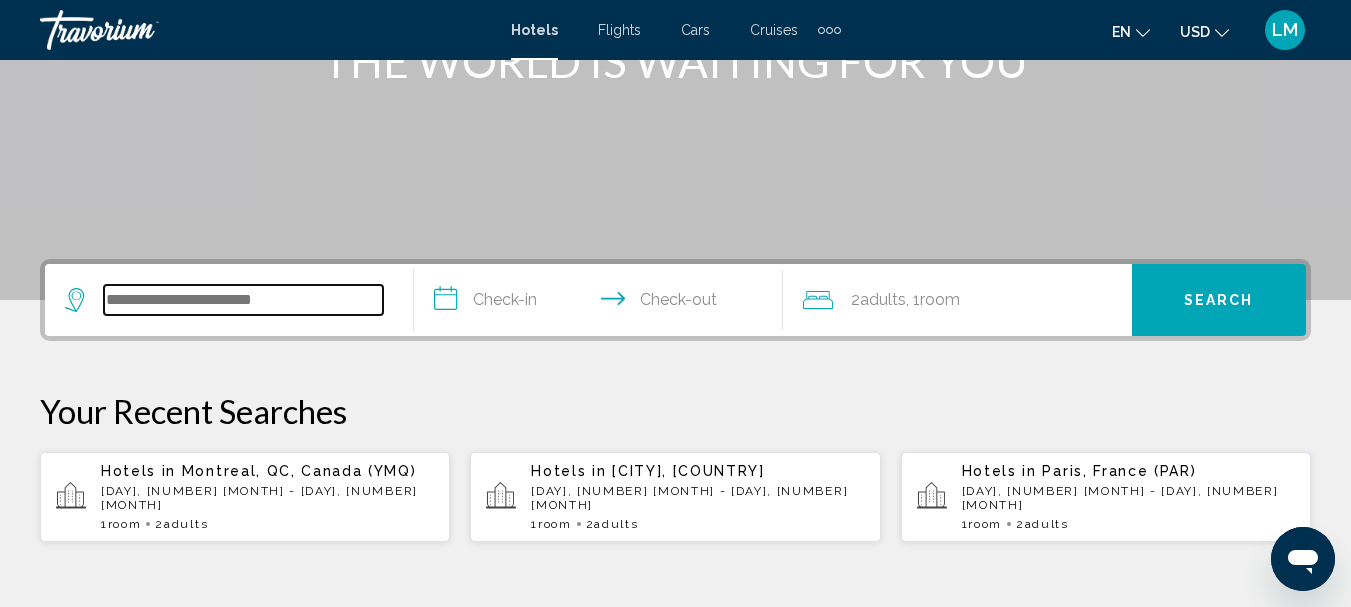 click at bounding box center [243, 300] 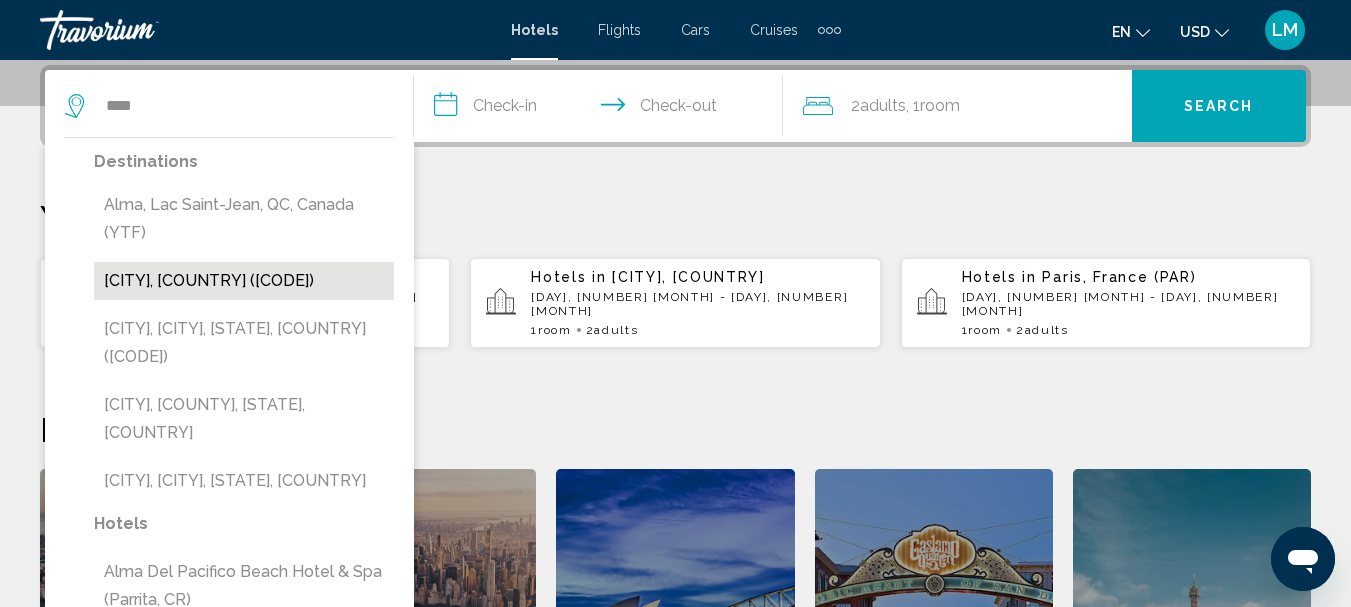 click on "[CITY], [COUNTRY] ([CODE])" at bounding box center [244, 281] 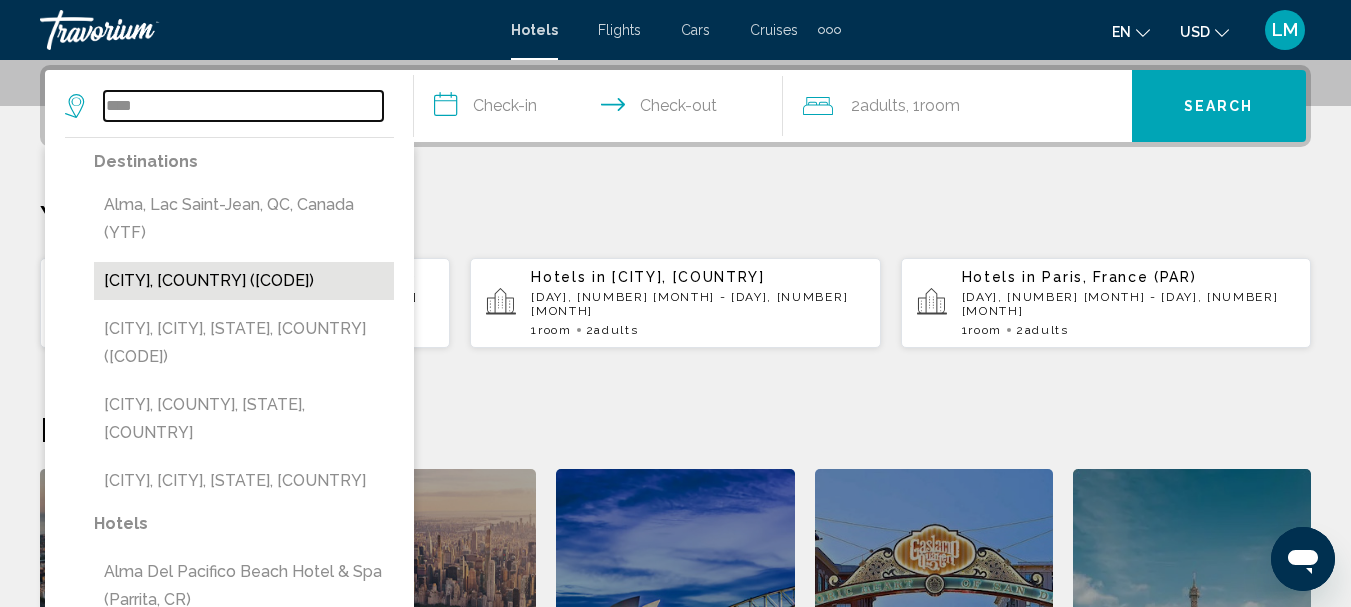 type on "**********" 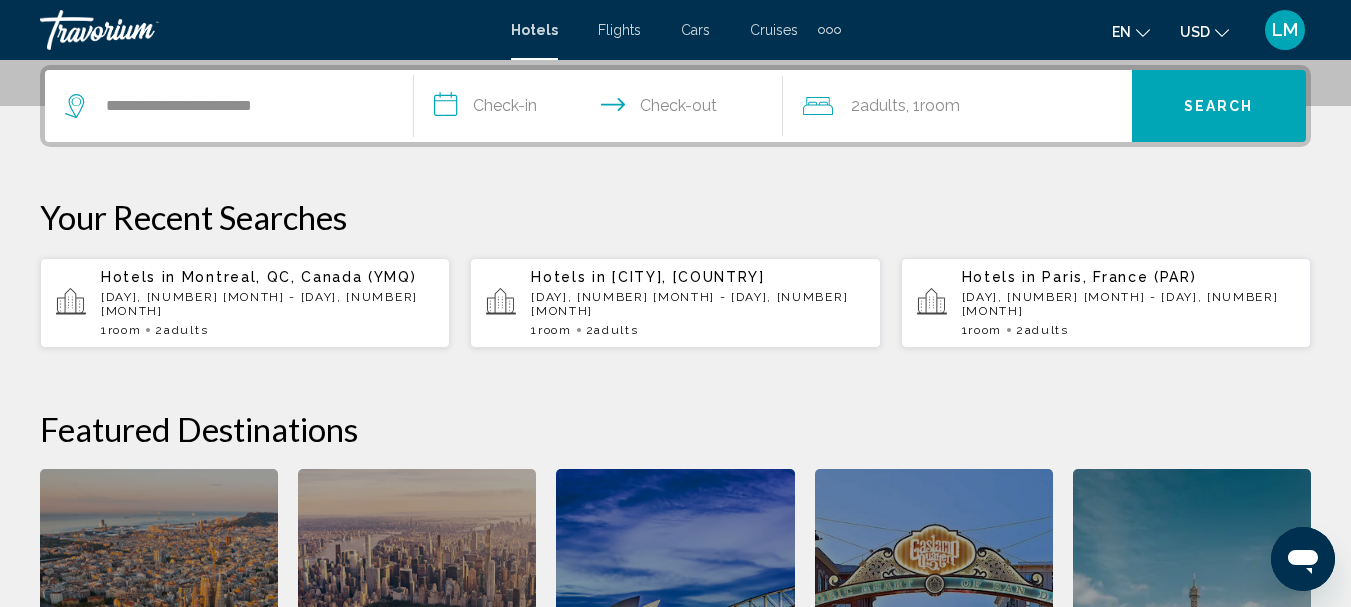 click on "**********" at bounding box center [602, 109] 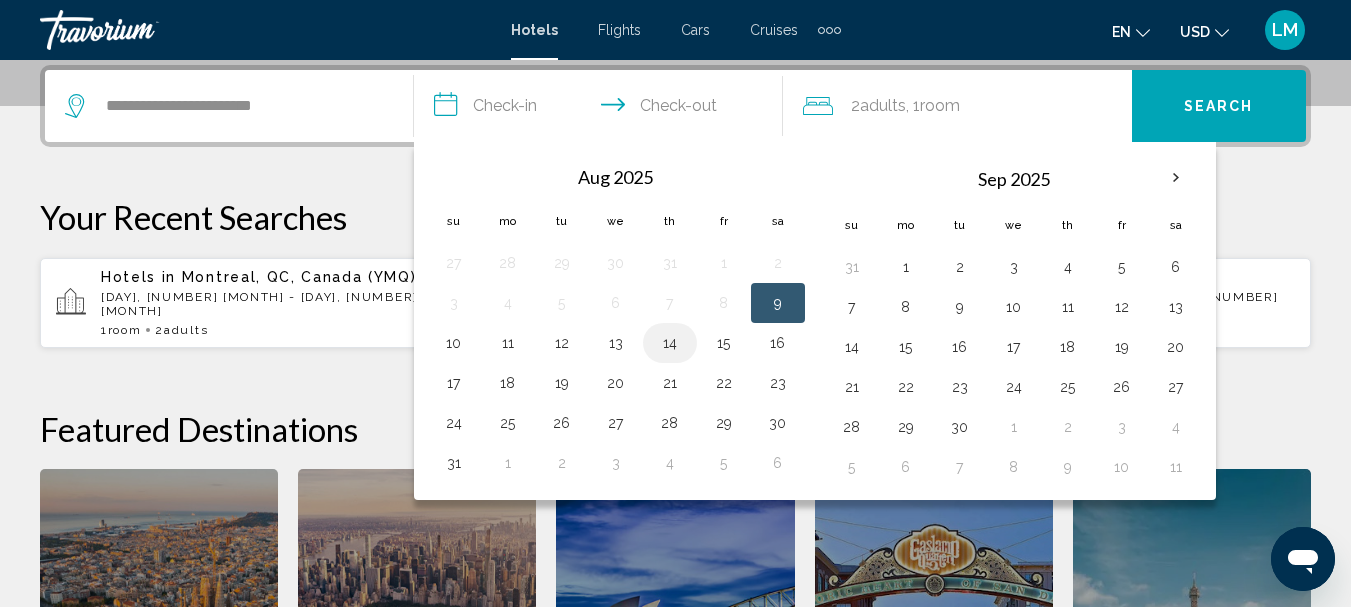 click on "14" at bounding box center (670, 343) 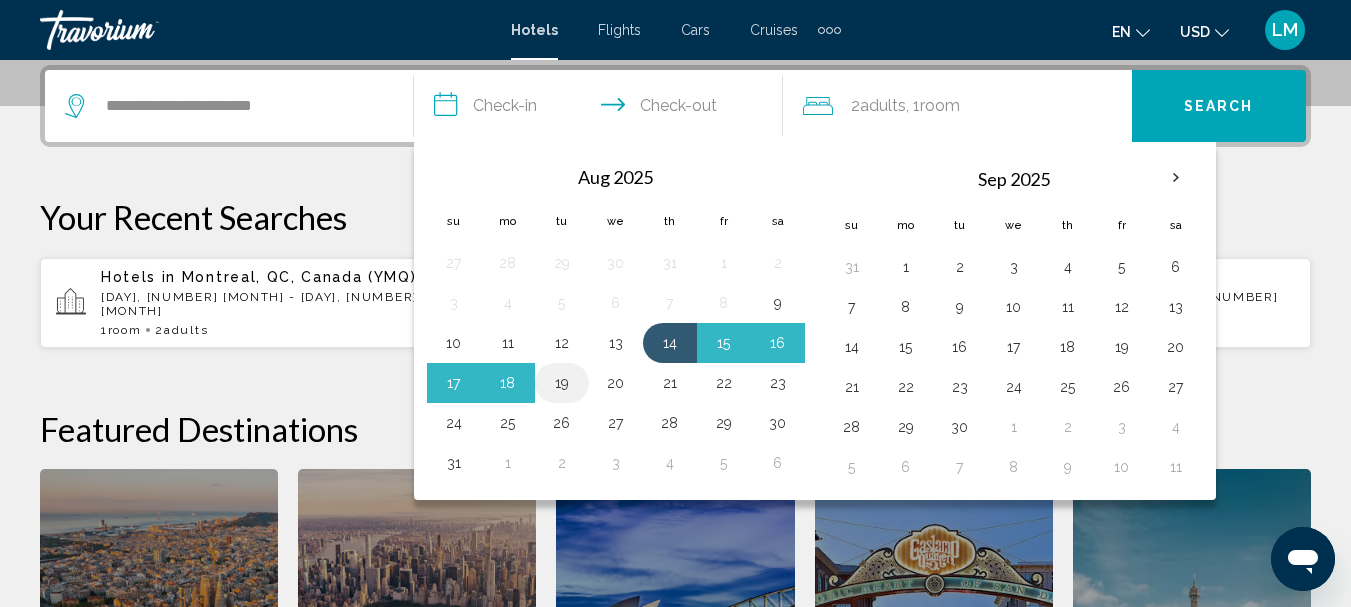 click on "19" at bounding box center (562, 383) 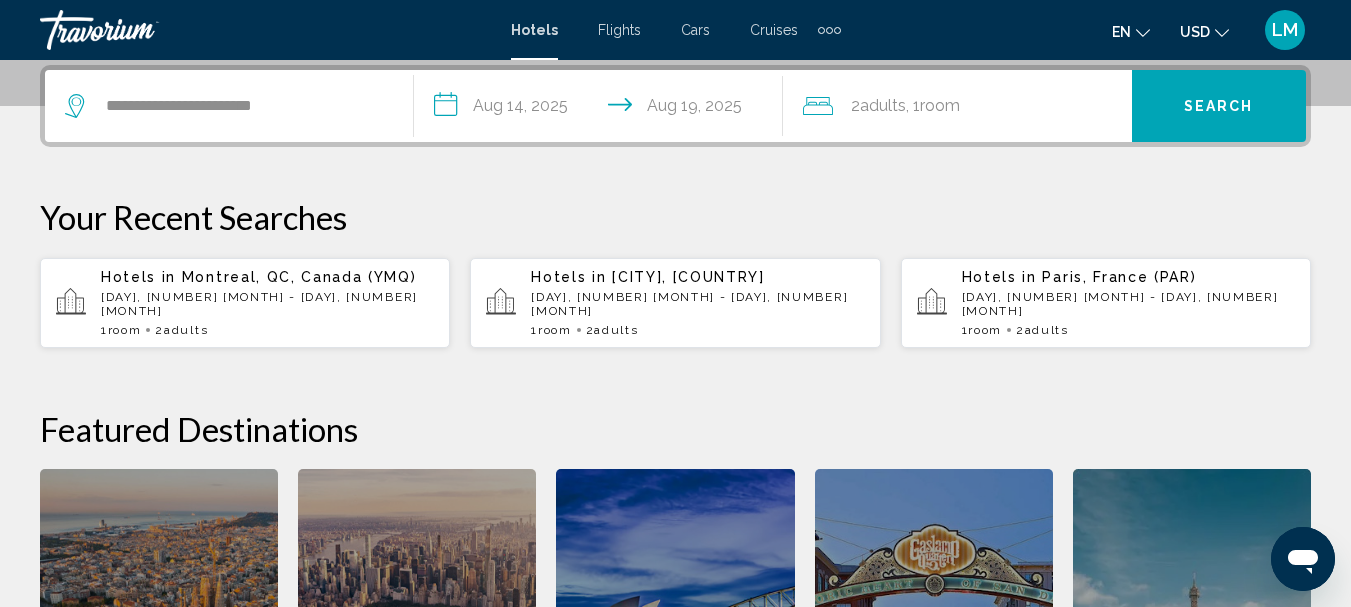 click on "Search" at bounding box center (1219, 107) 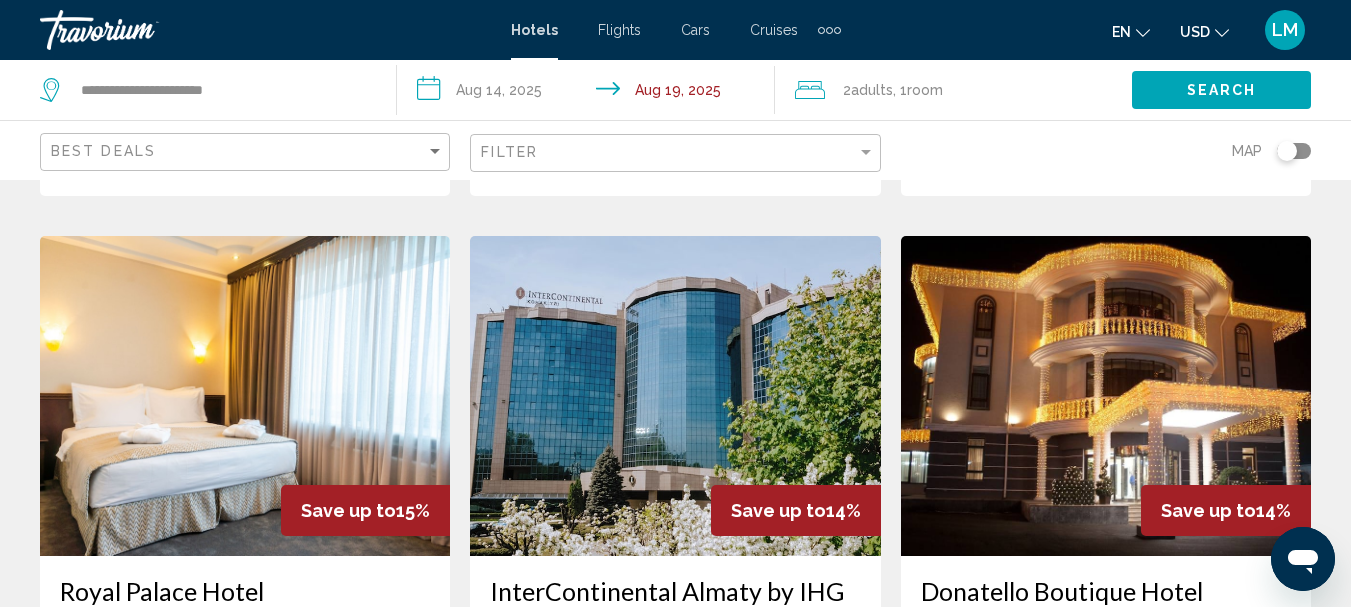 scroll, scrollTop: 1139, scrollLeft: 0, axis: vertical 